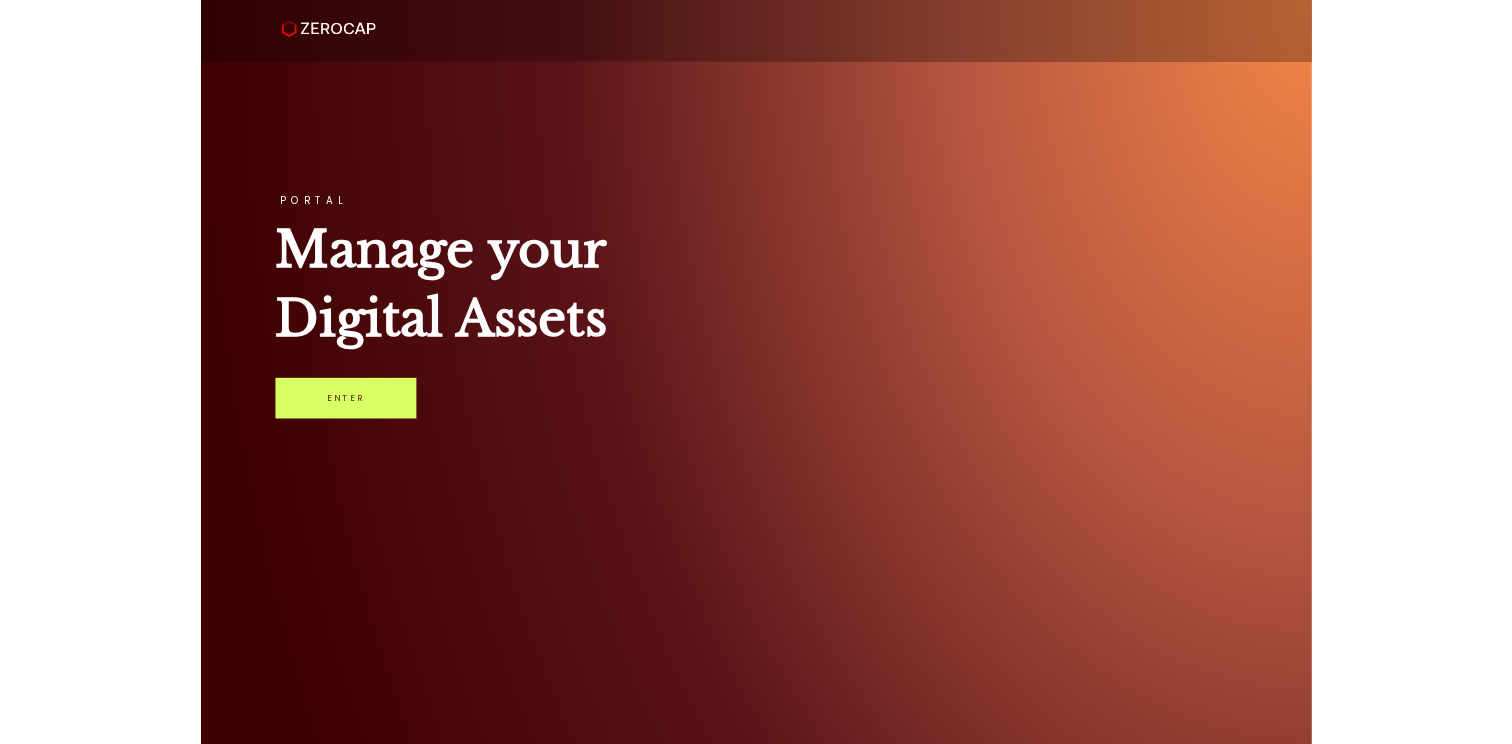 scroll, scrollTop: 0, scrollLeft: 0, axis: both 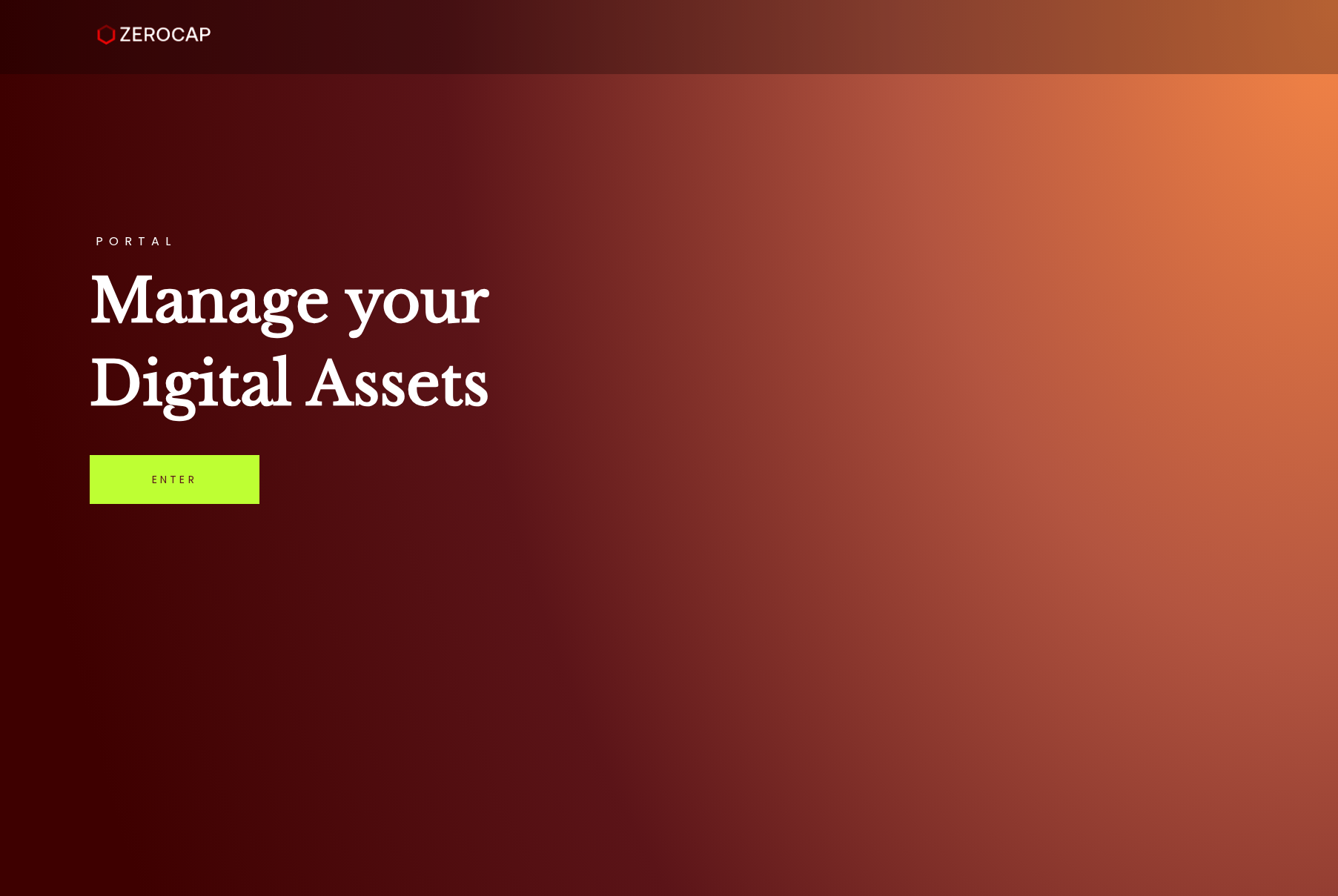 click on "Enter" at bounding box center [174, 479] 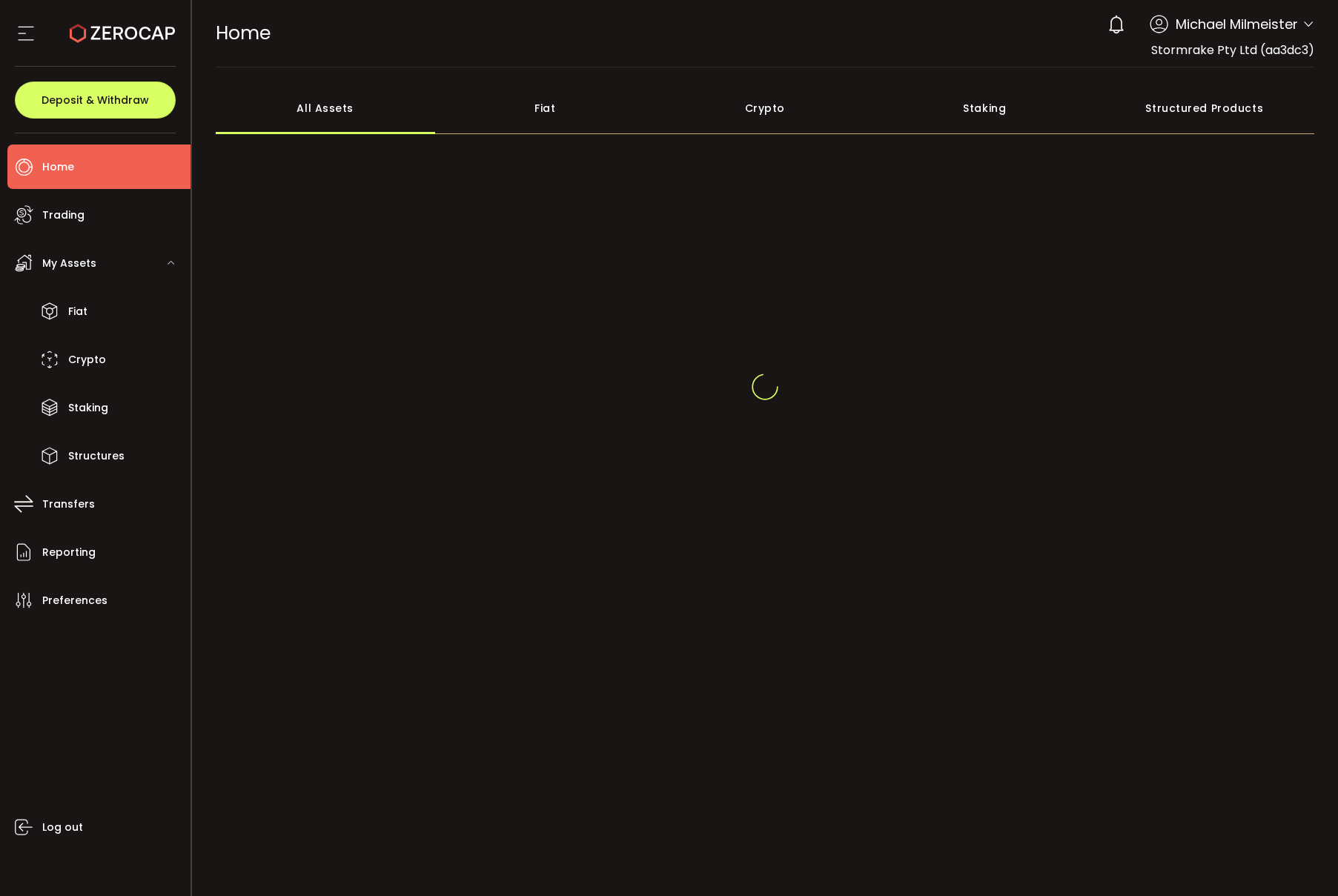 scroll, scrollTop: 0, scrollLeft: 0, axis: both 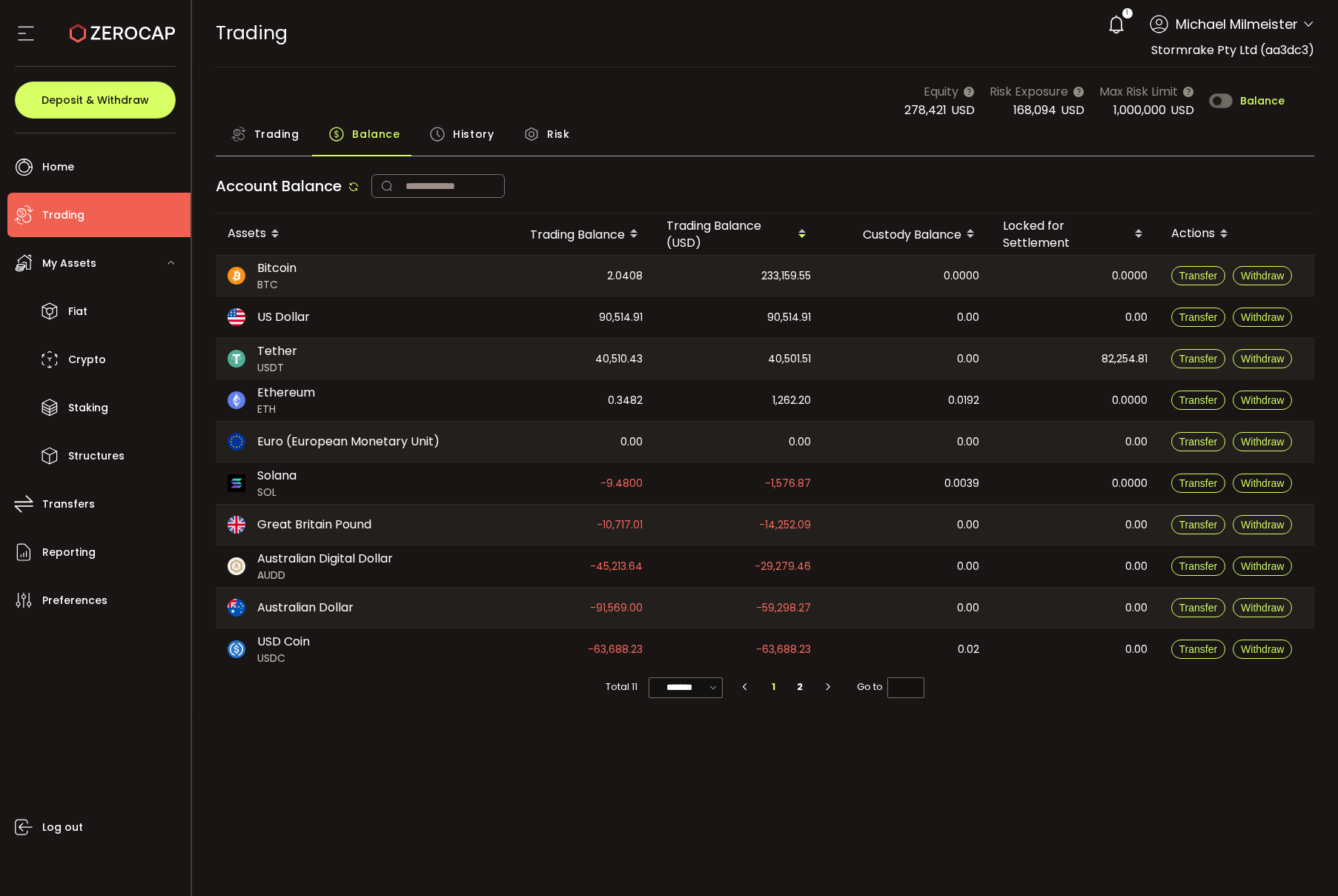 click on "Trading Balance History Risk" at bounding box center [765, 138] 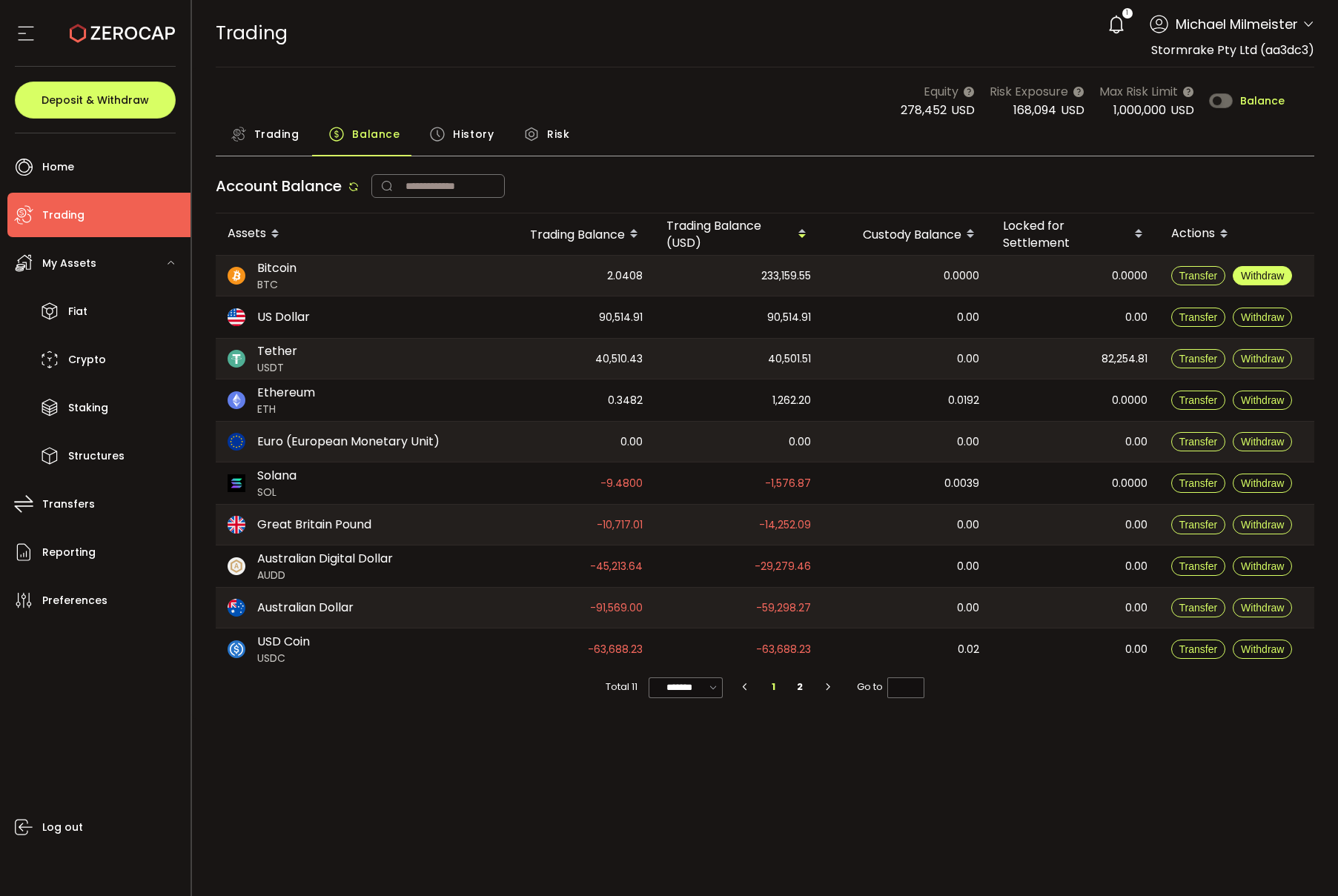click on "Withdraw" at bounding box center (1262, 276) 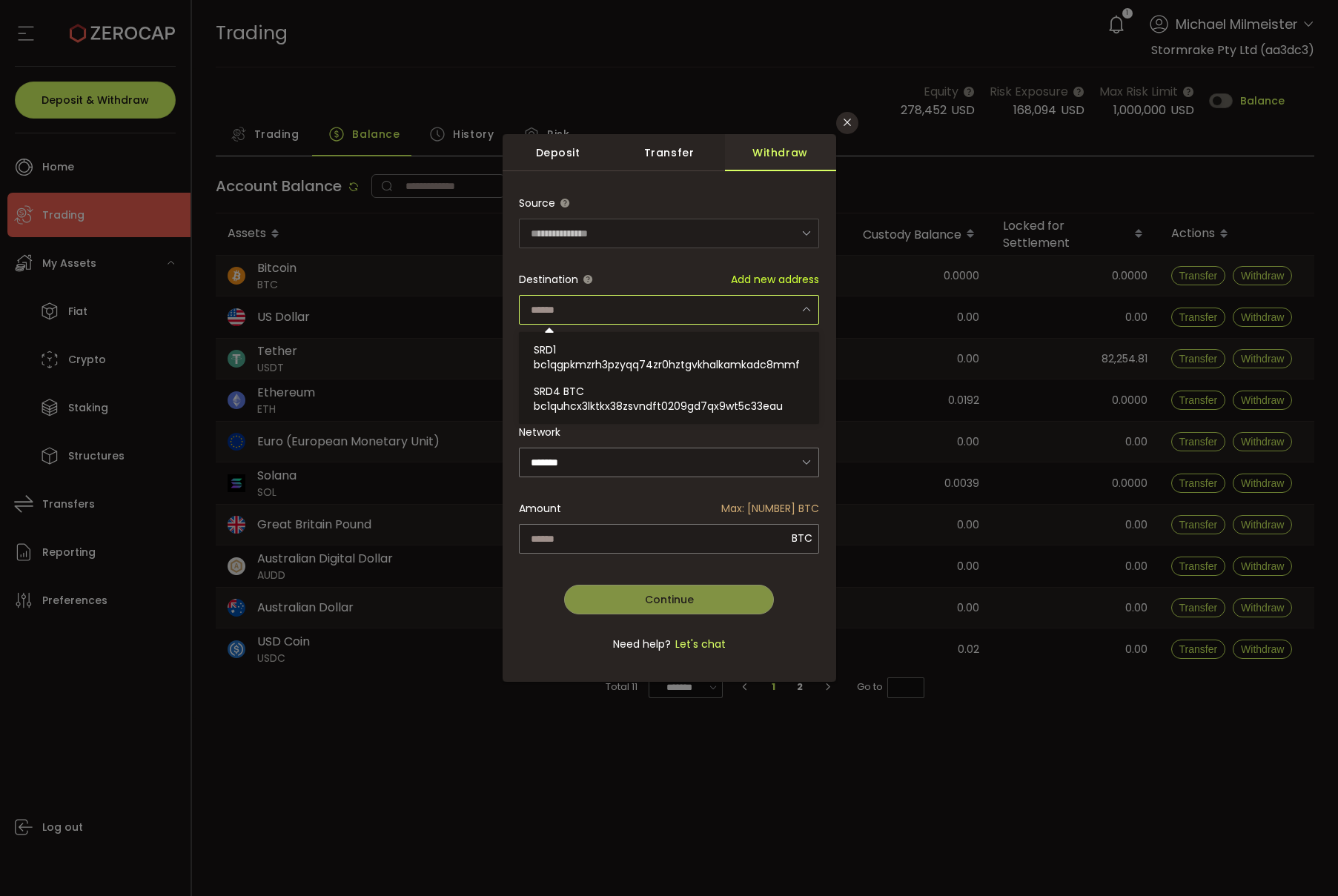 click at bounding box center [669, 310] 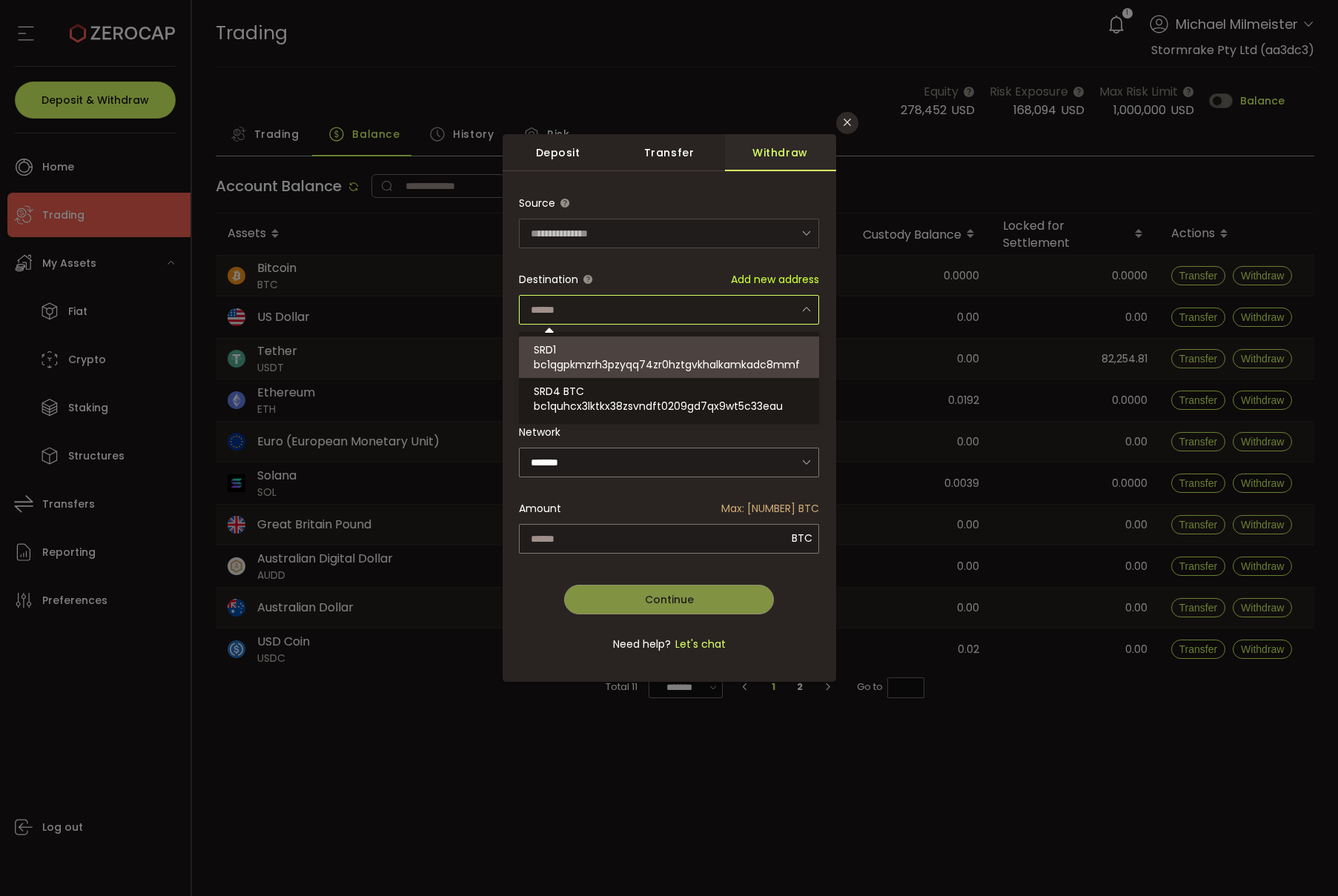 click on "bc1qgpkmzrh3pzyqq74zr0hztgvkhalkamkadc8mmf" at bounding box center [666, 365] 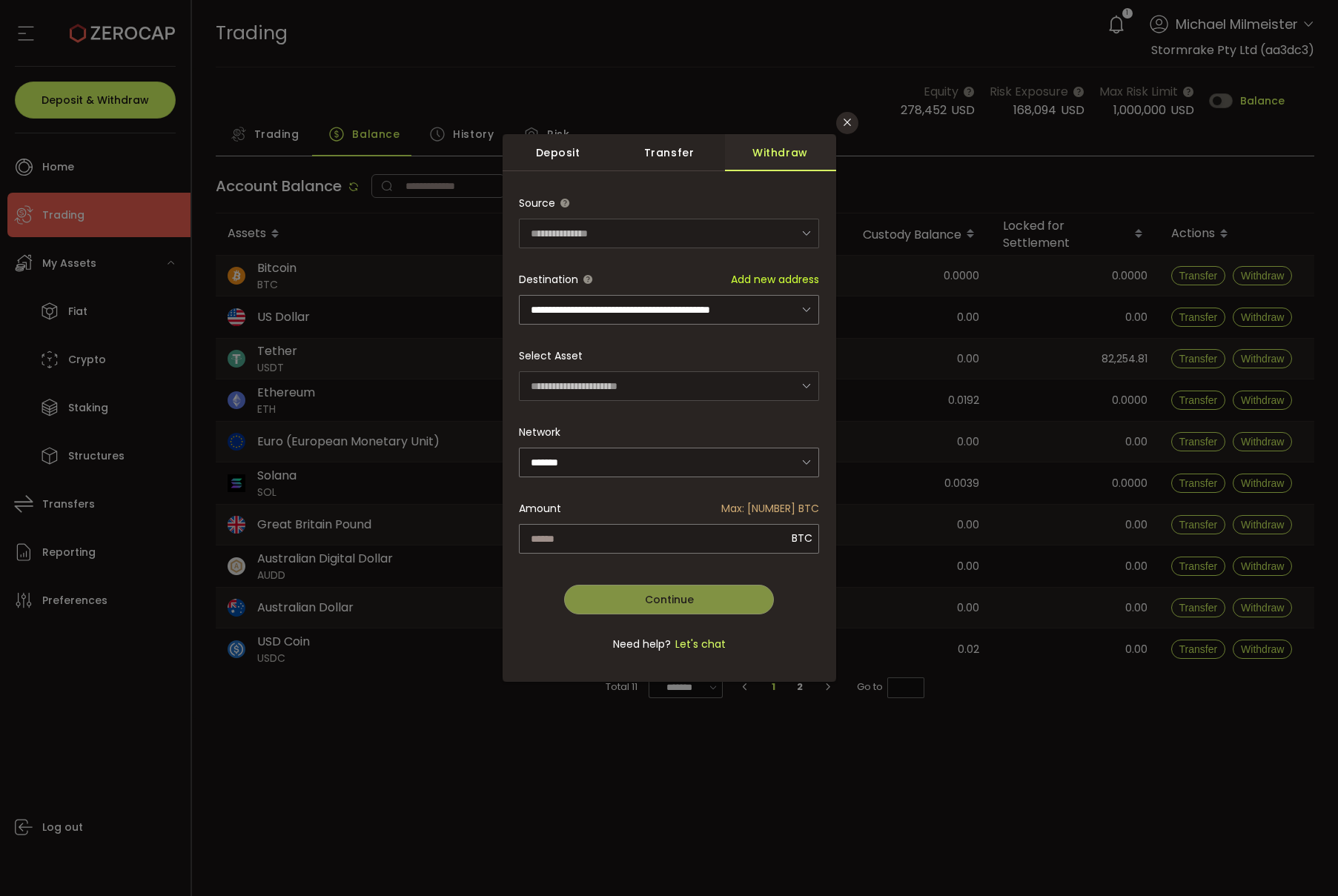 click on "**********" at bounding box center (669, 431) 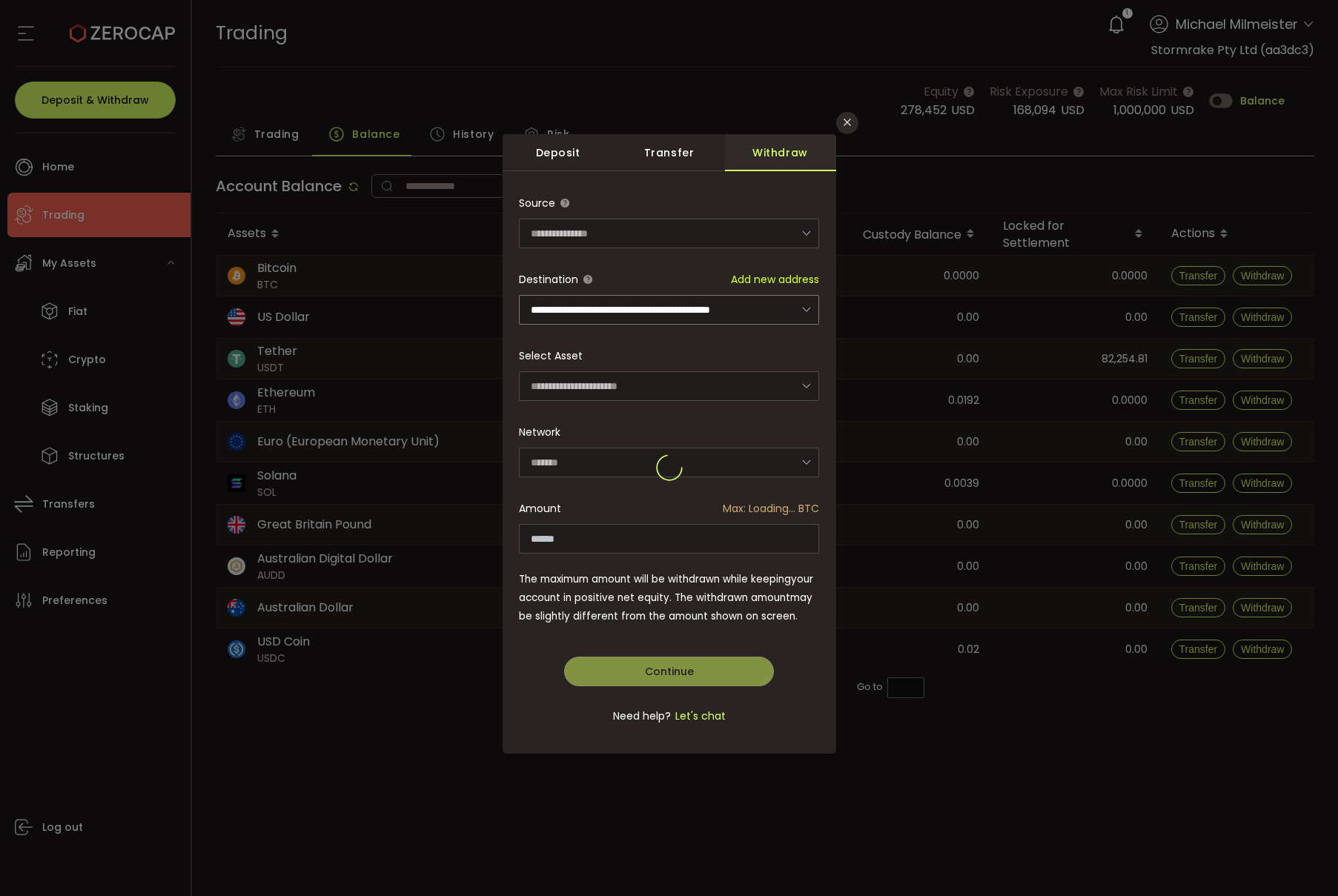 type on "******" 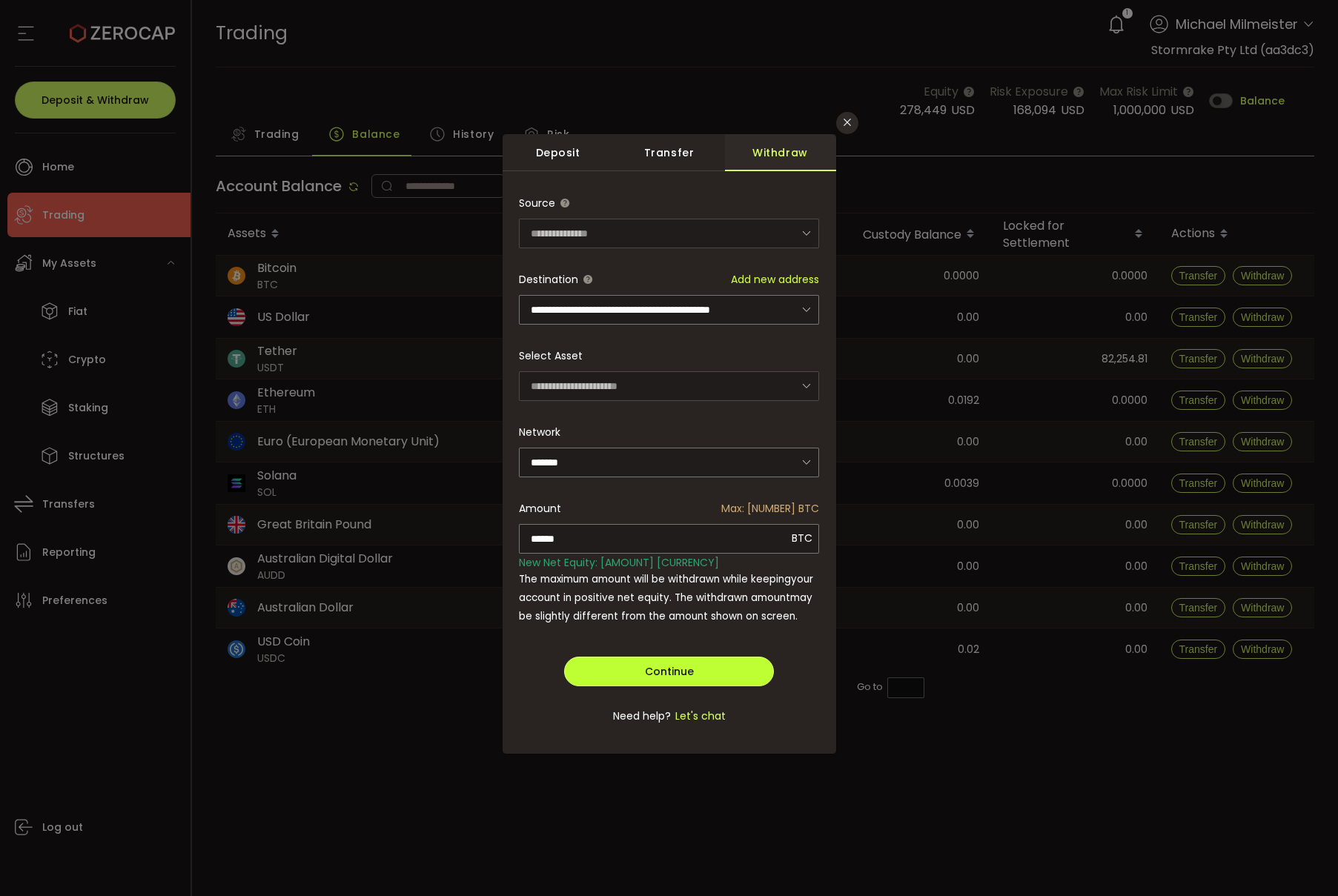 click on "Continue" at bounding box center [669, 671] 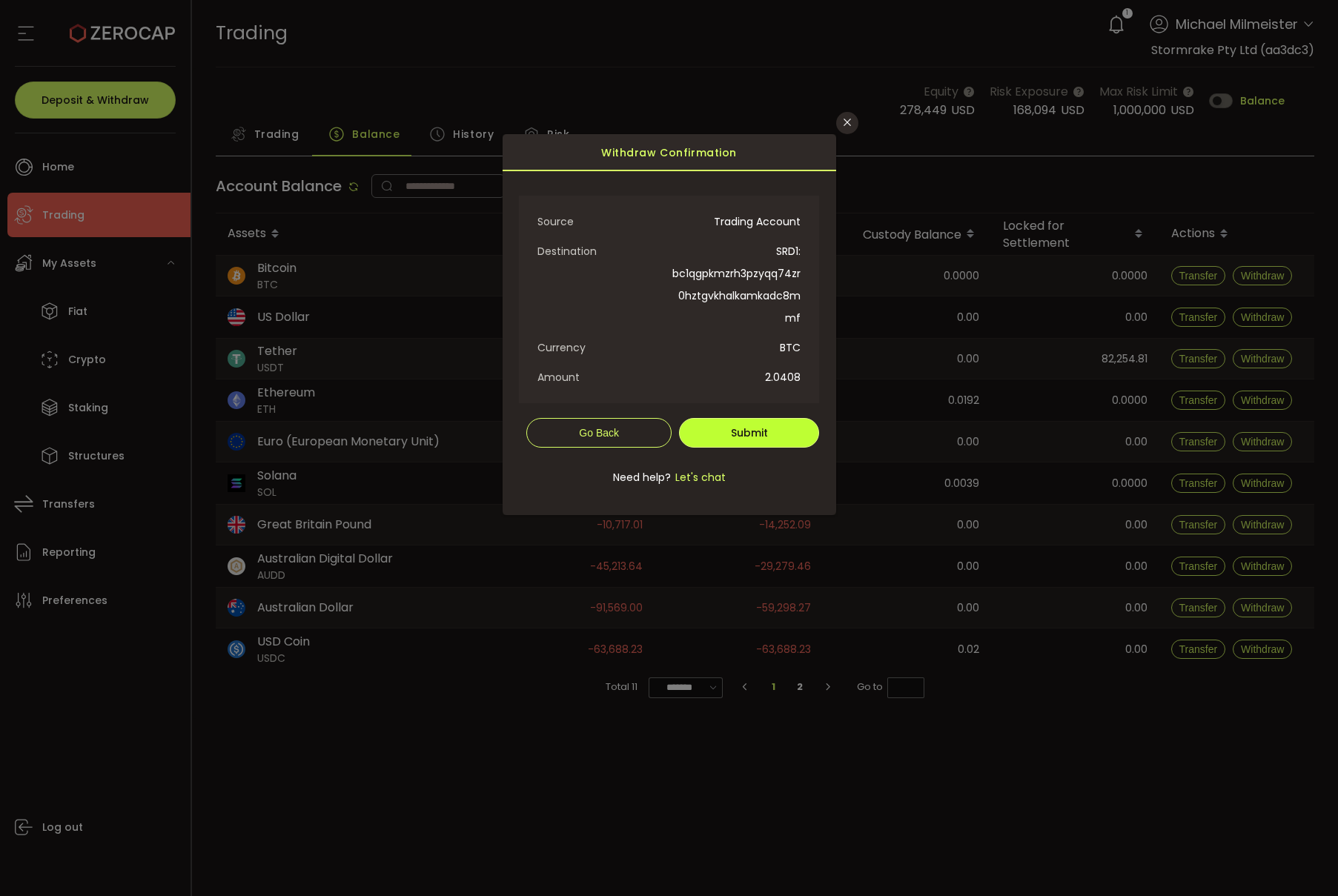 click on "Submit" at bounding box center (749, 433) 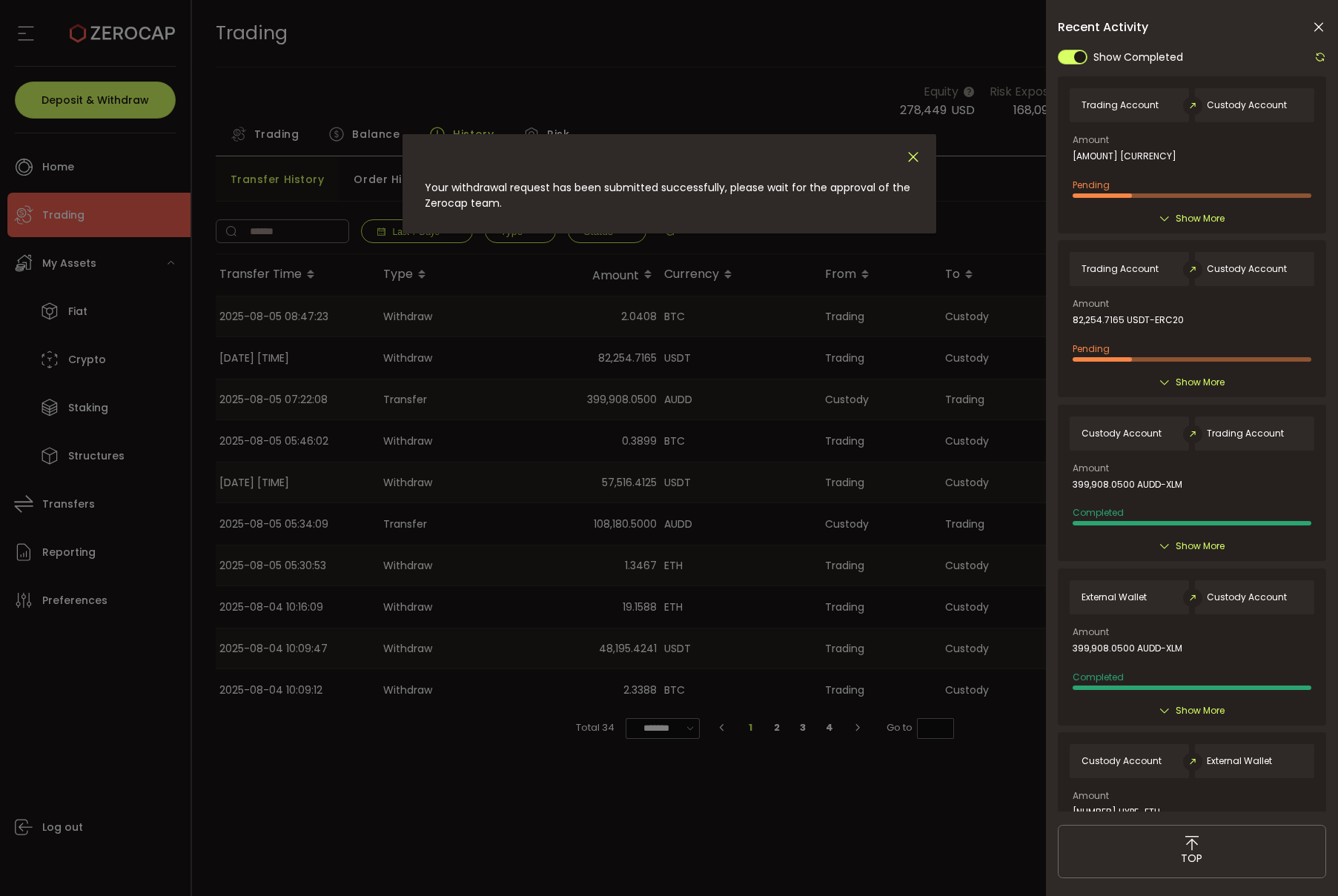 click at bounding box center [913, 157] 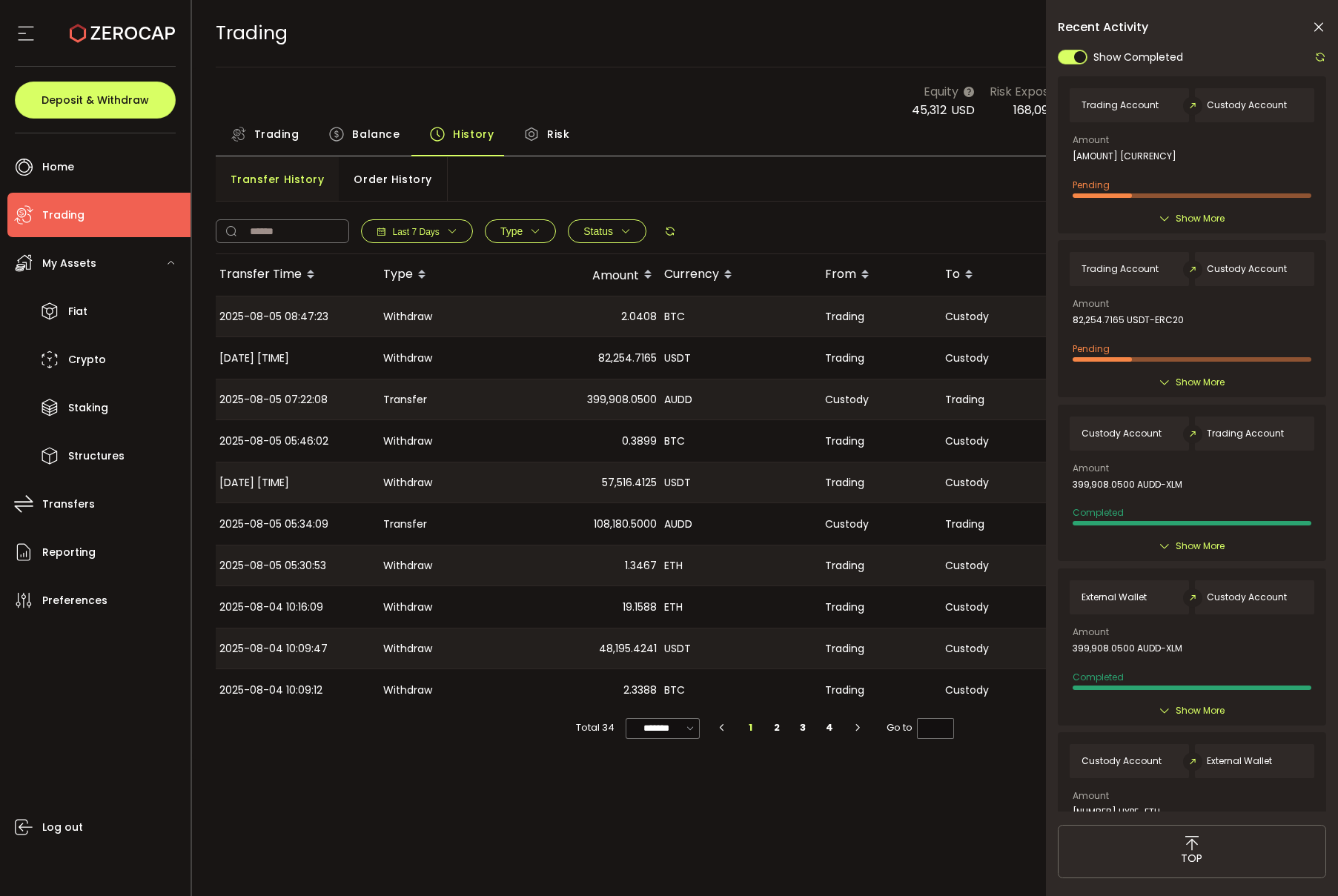 click at bounding box center [1319, 27] 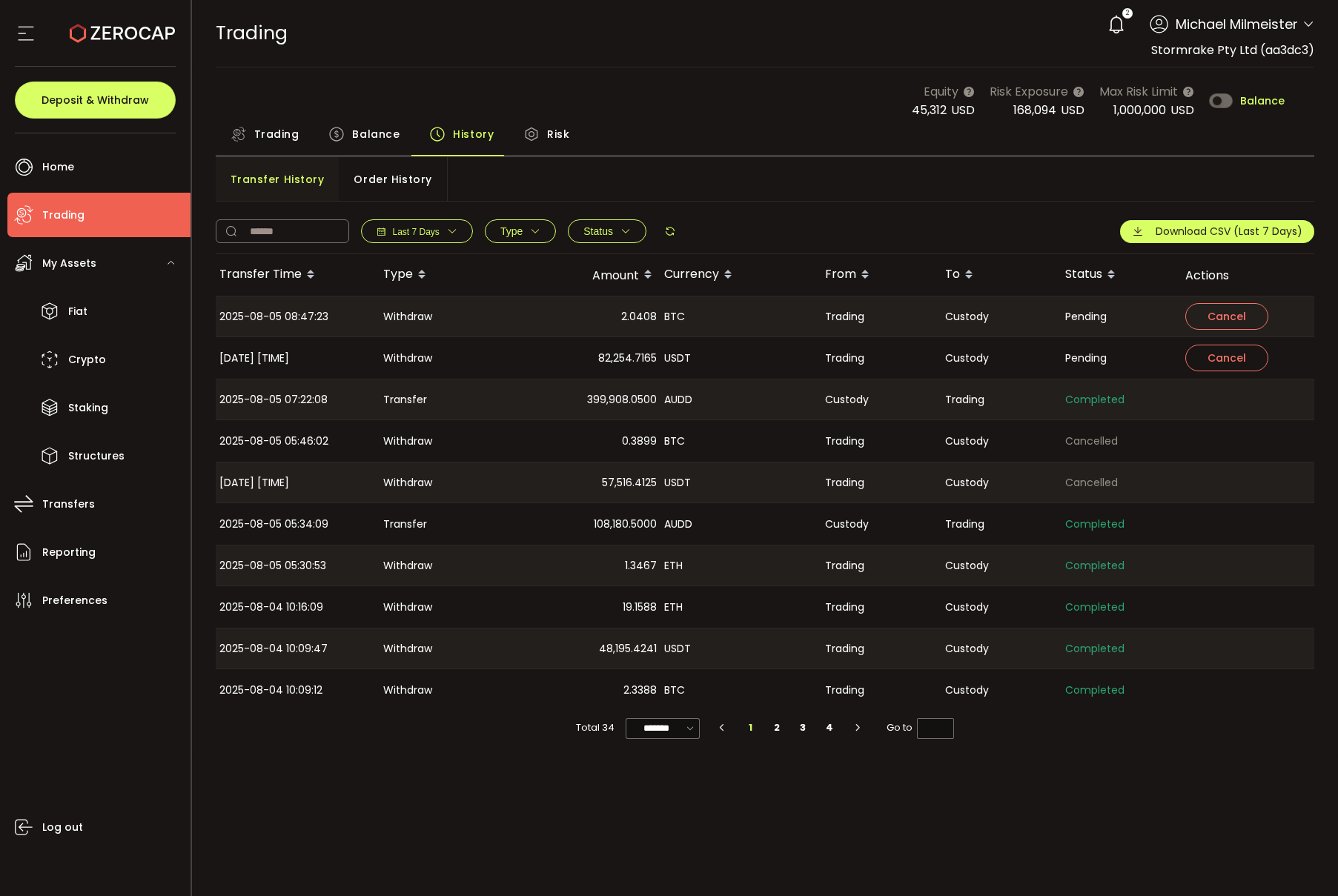 click on "Balance" at bounding box center (376, 134) 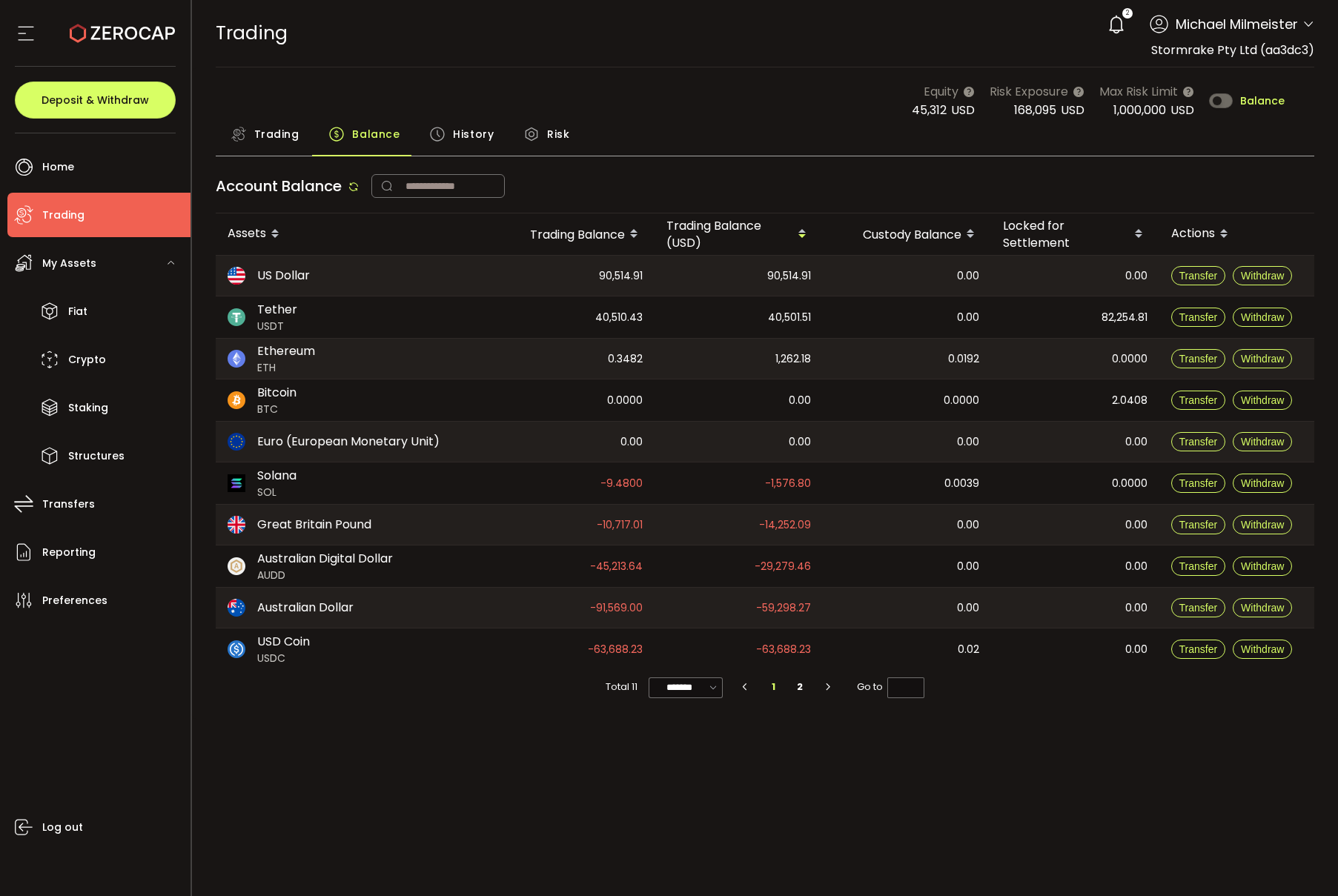 click on "History" at bounding box center [473, 134] 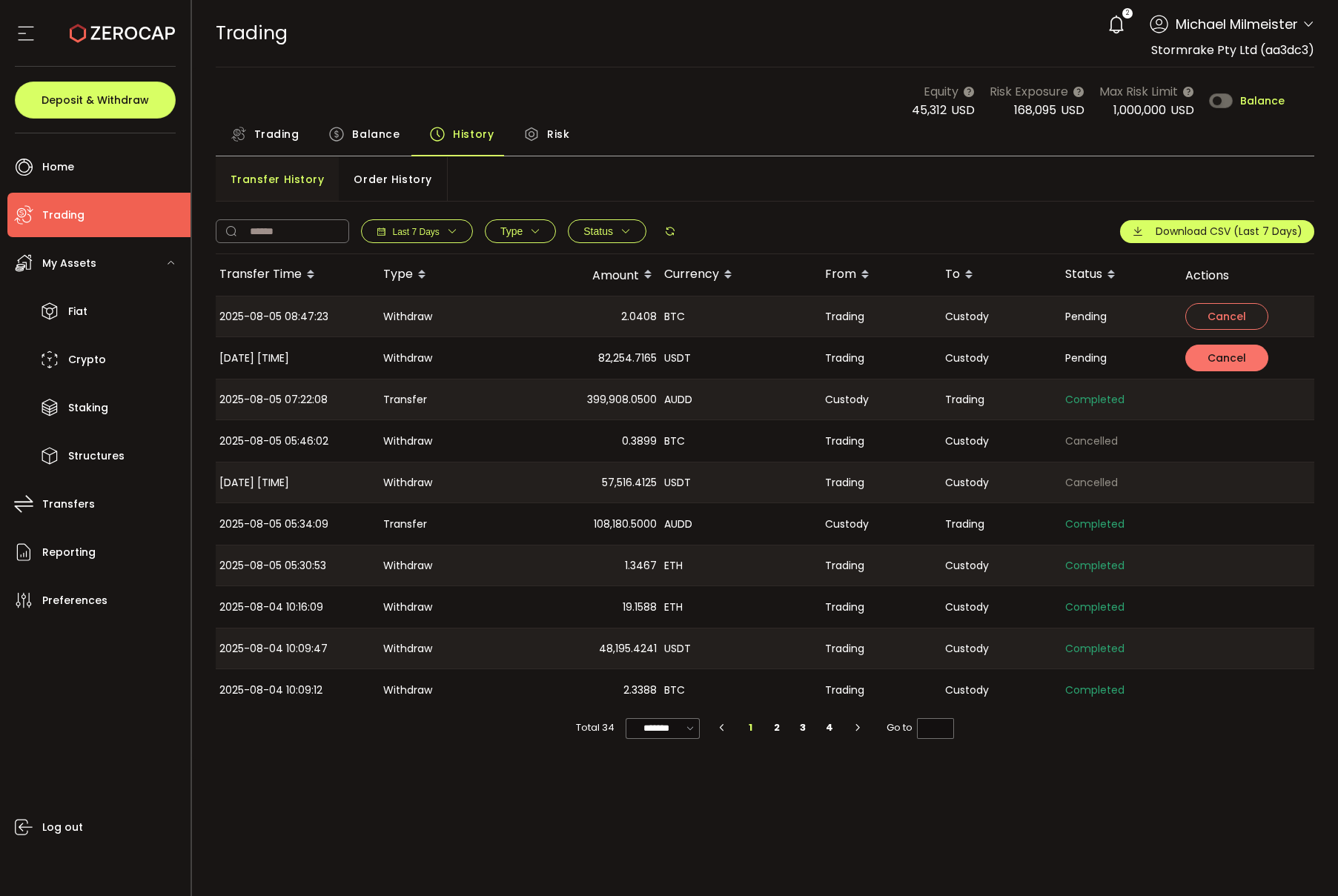 click on "Cancel" at bounding box center (1227, 358) 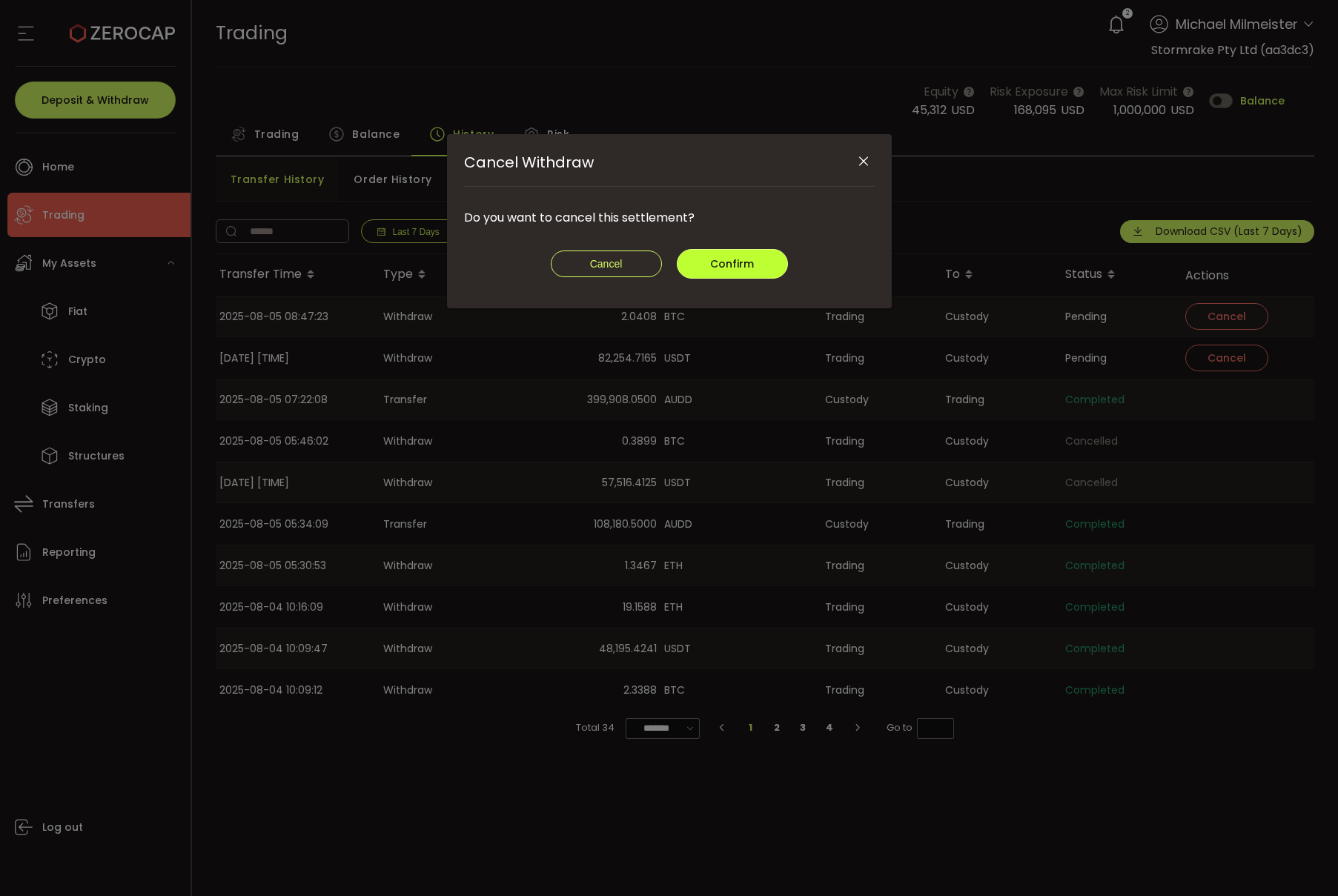click on "Confirm" at bounding box center (732, 264) 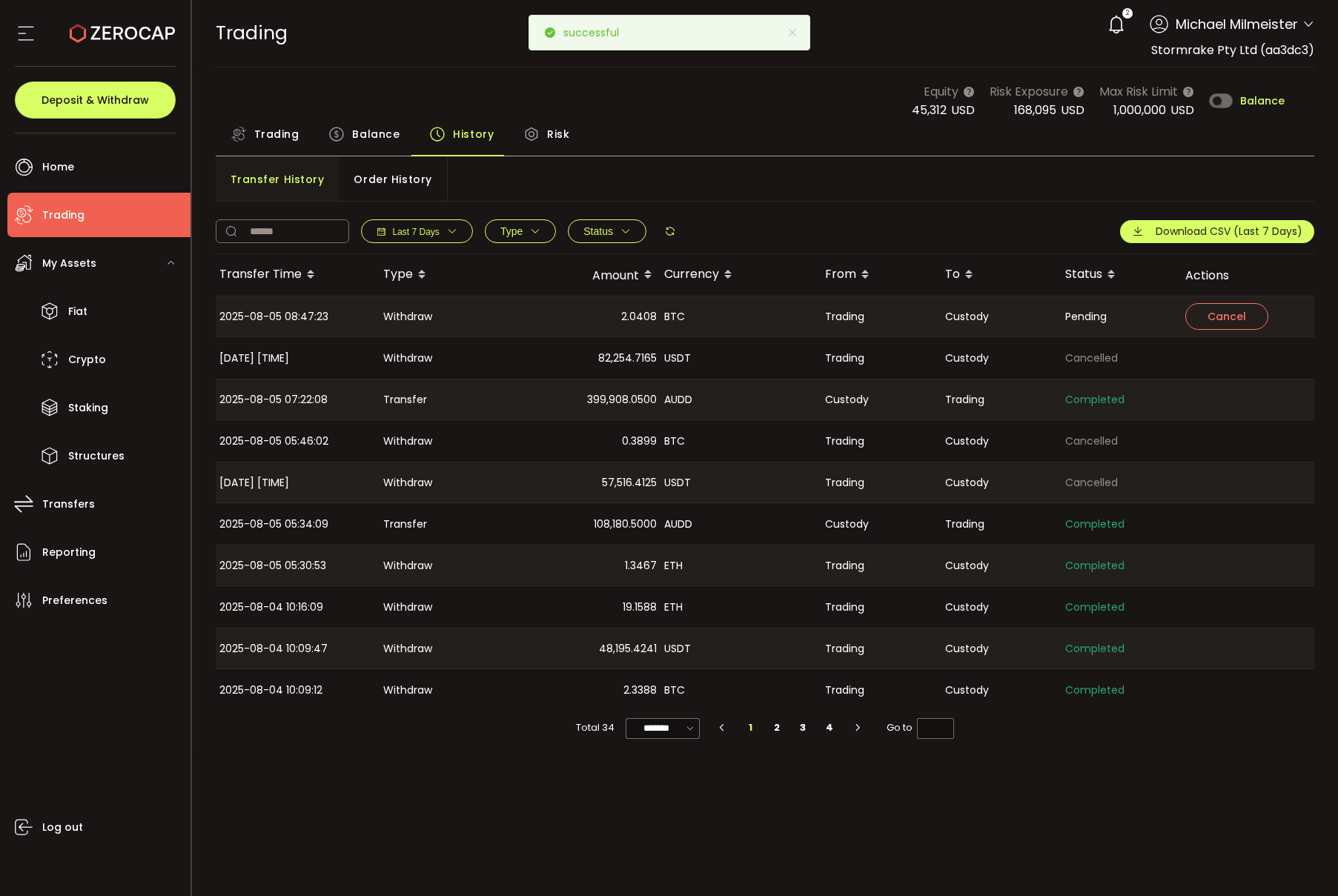 click on "Balance" at bounding box center (376, 134) 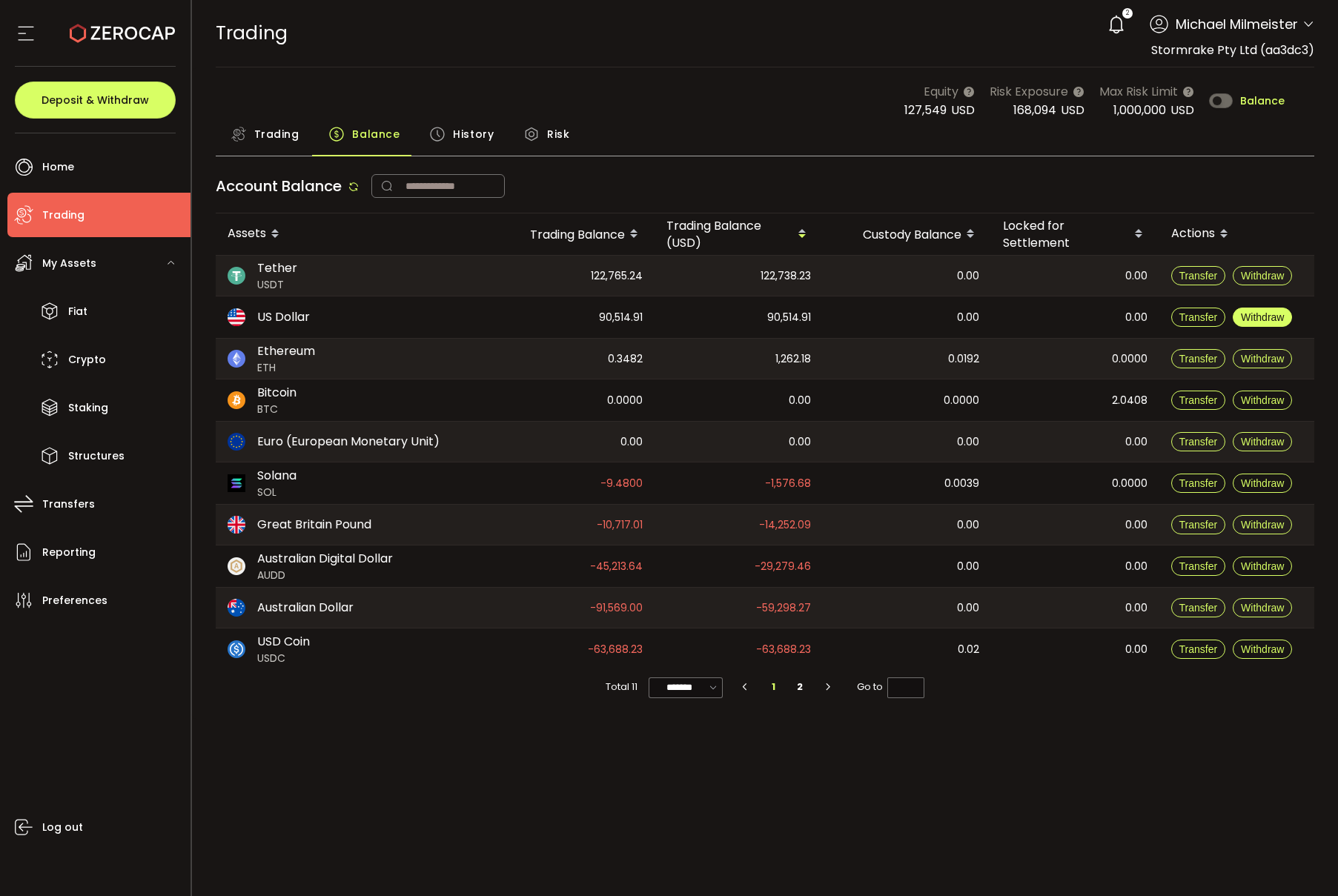 click on "Withdraw" at bounding box center (1262, 317) 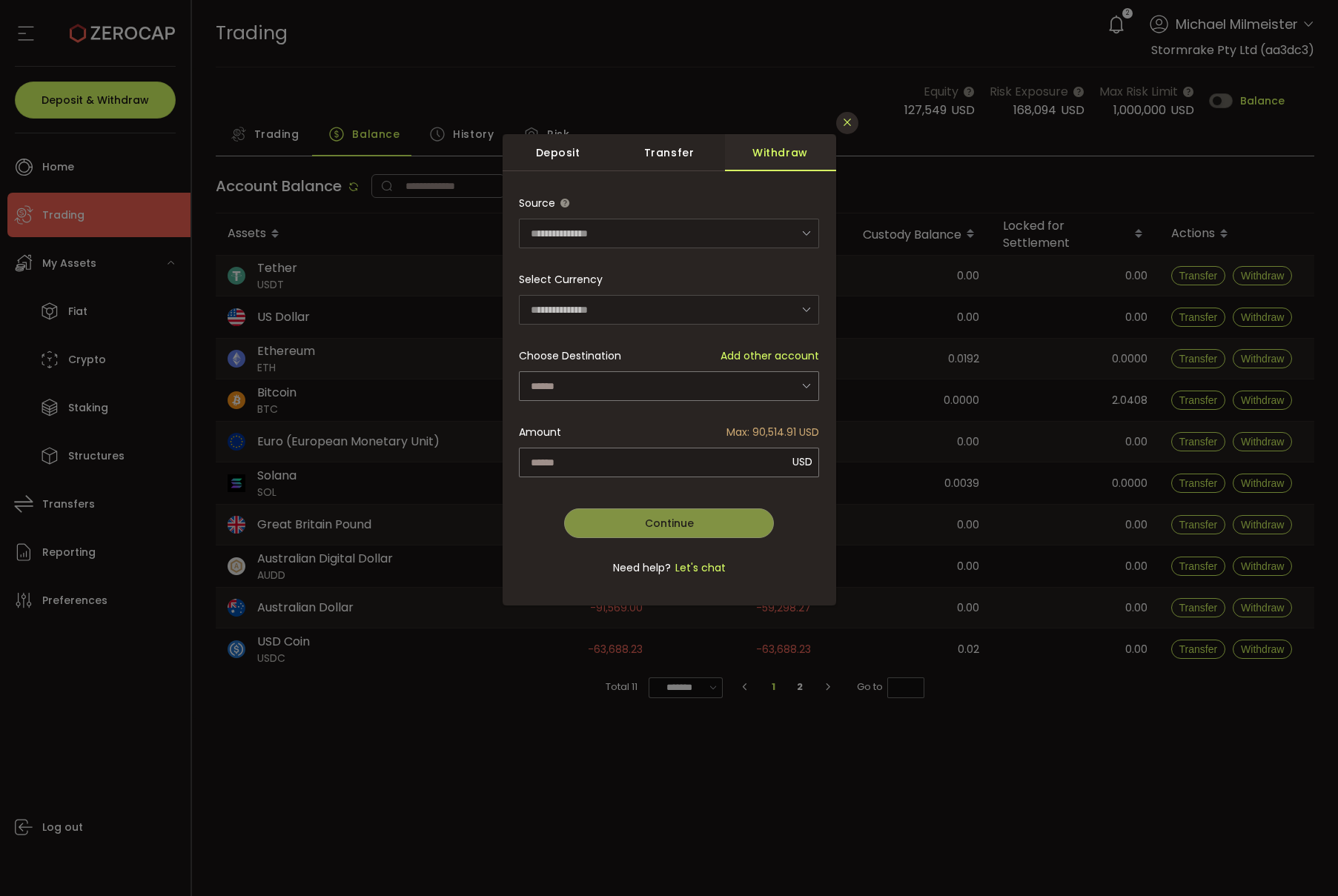 click at bounding box center [847, 123] 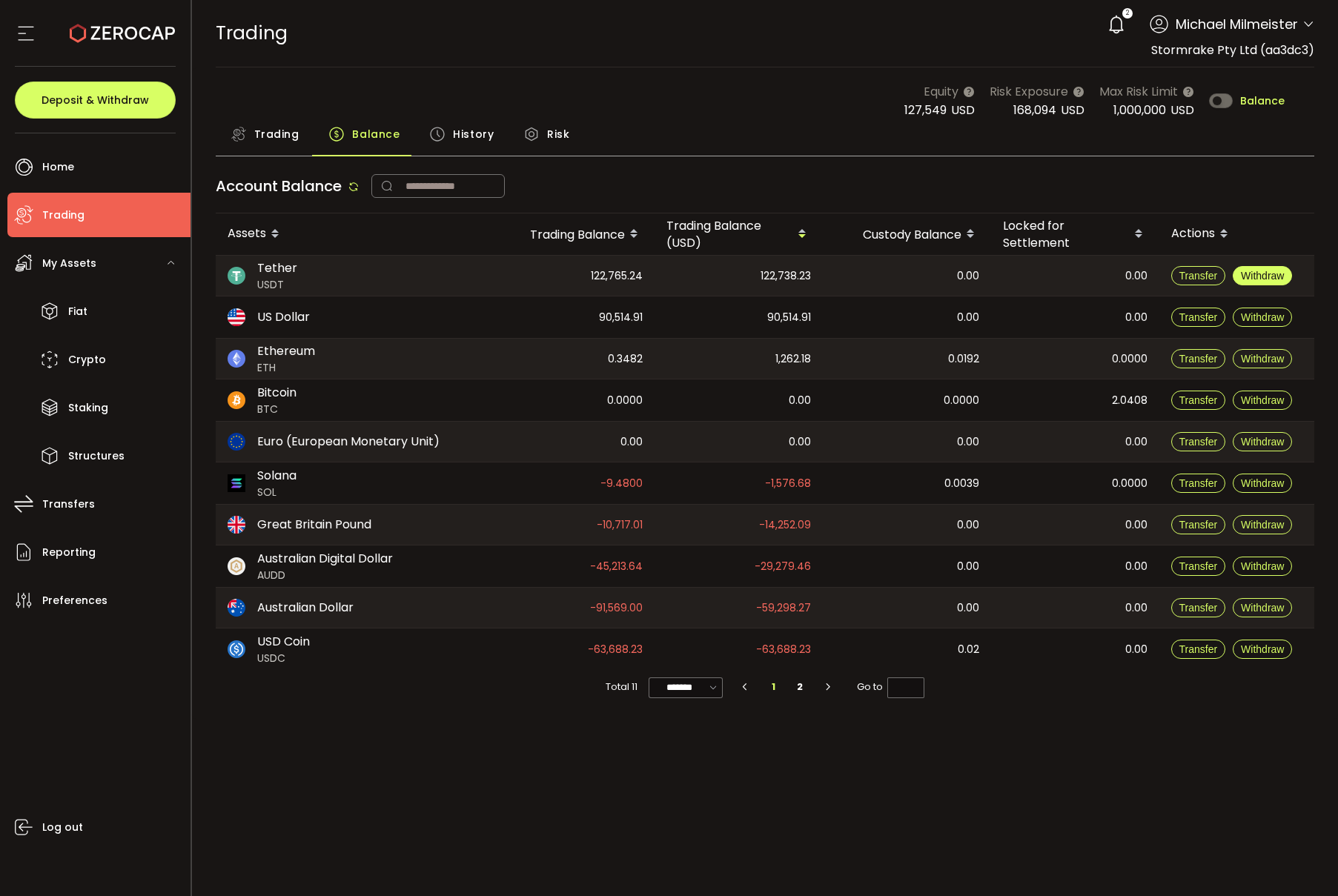click on "Withdraw" at bounding box center [1262, 276] 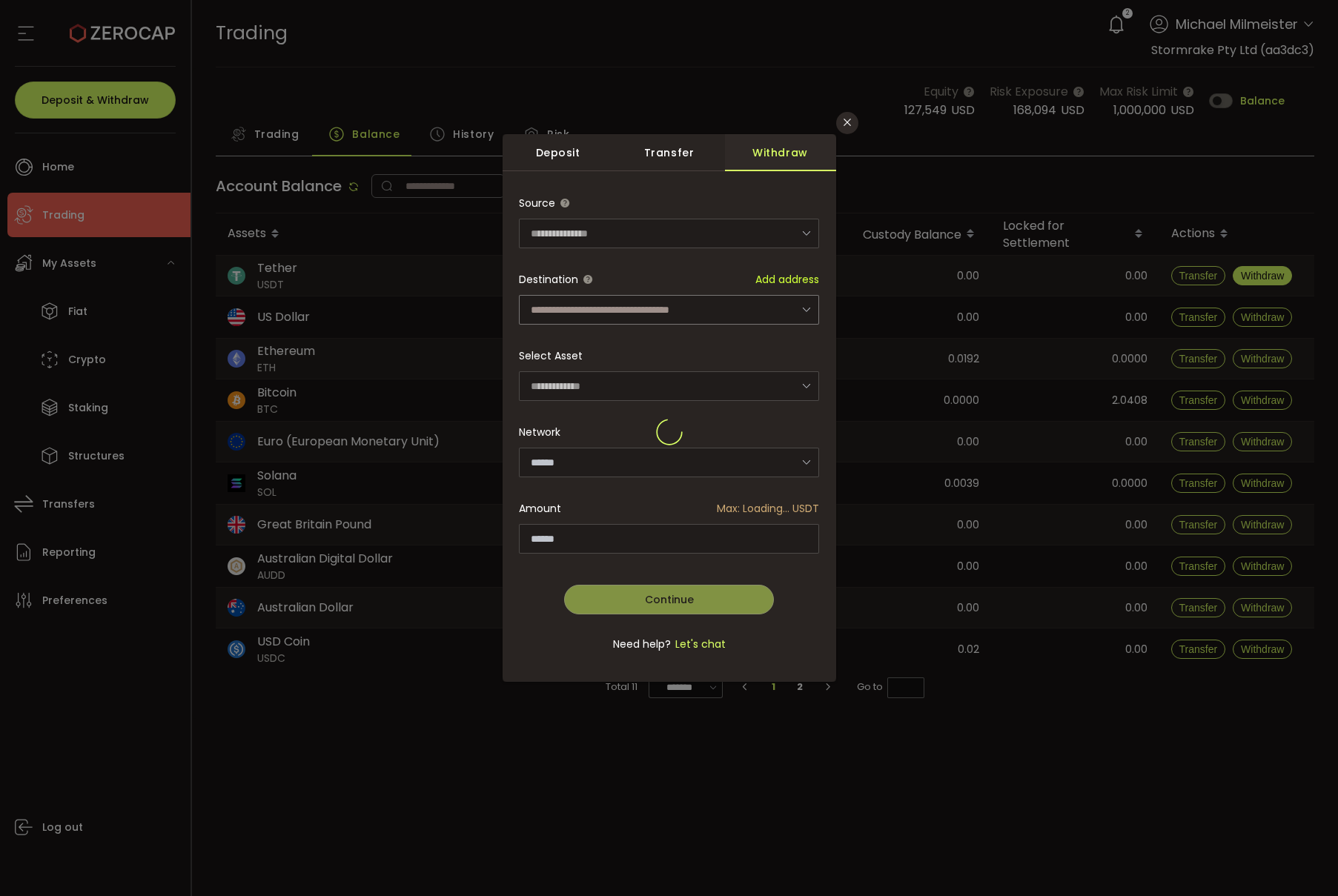 type on "********" 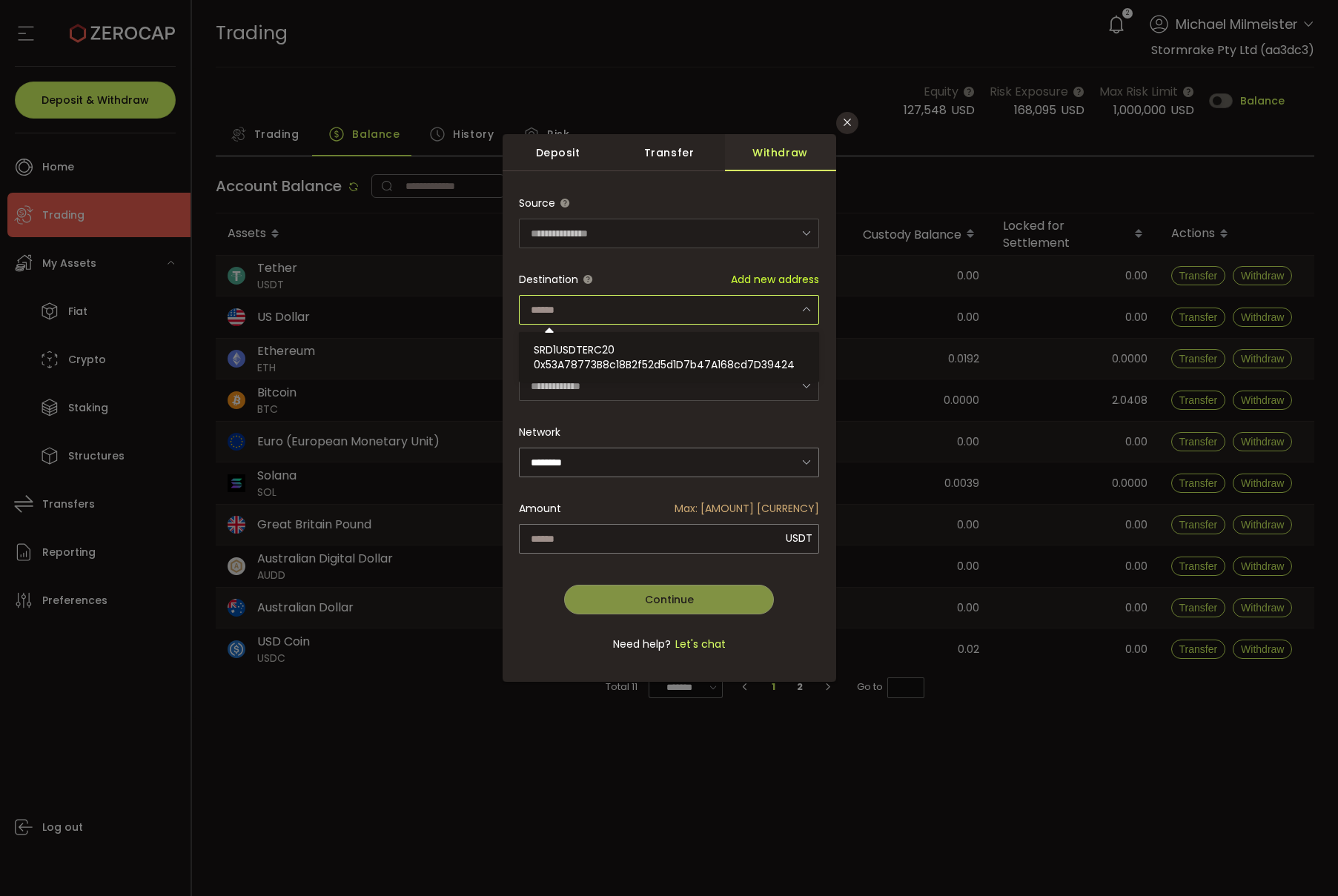 click at bounding box center [669, 310] 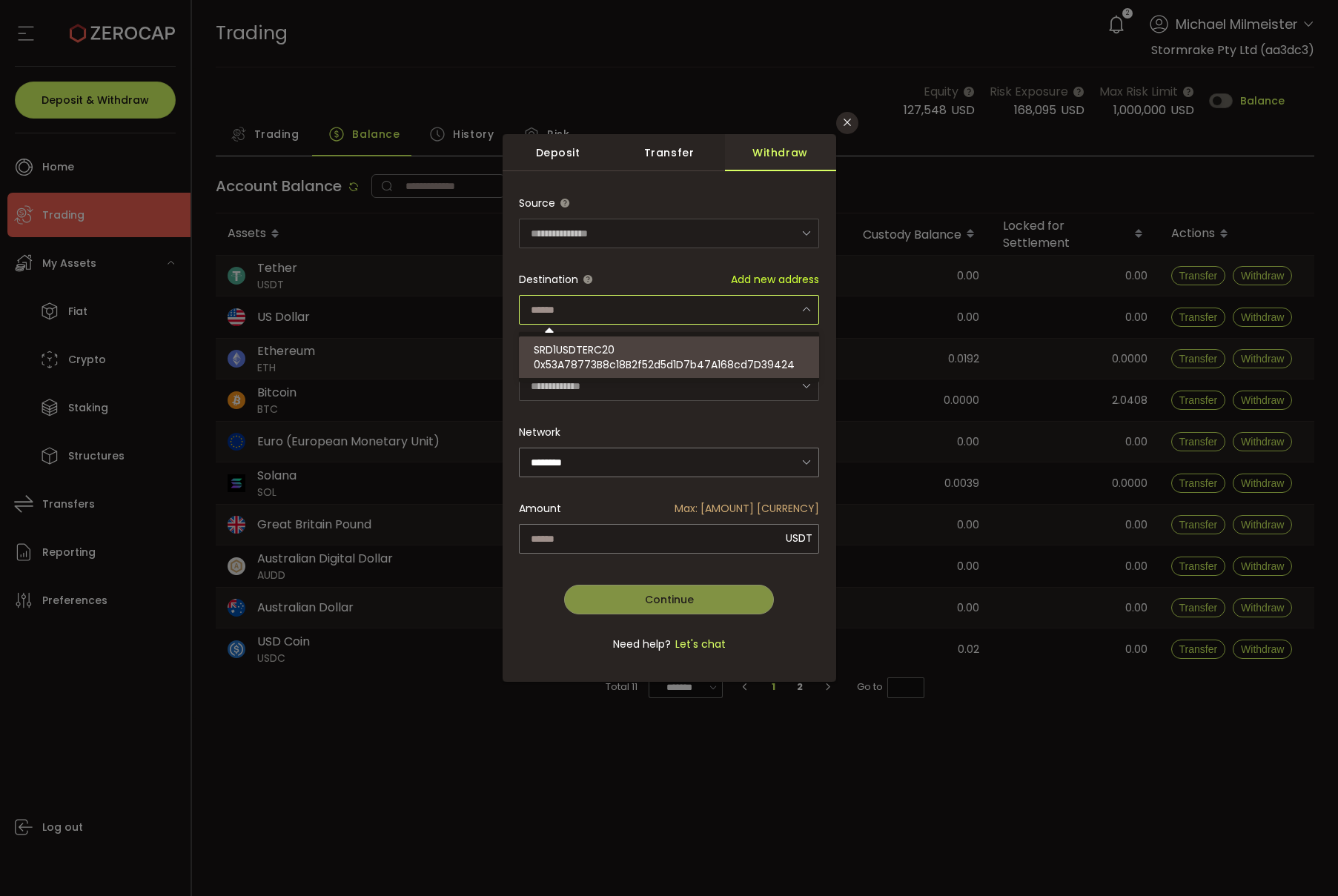 click on "0x53A78773B8c18B2f52d5d1D7b47A168cd7D39424" at bounding box center (664, 365) 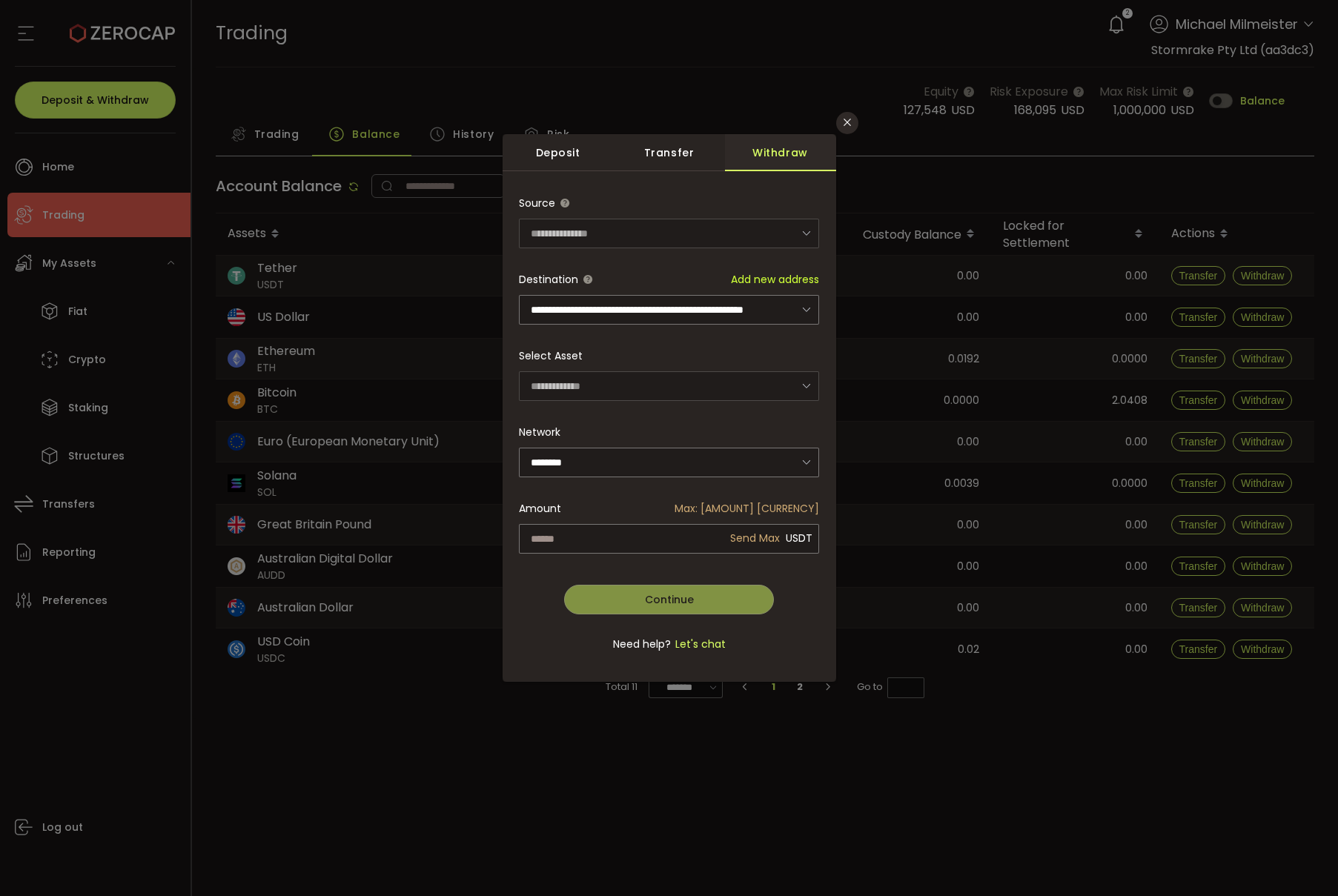 click on "Max: [AMOUNT] [CURRENCY]
Send Max [CURRENCY] New Net Equity: [AMOUNT] [CURRENCY]
The maximum amount will be withdrawn while keeping
your account in positive net equity. The withdrawn amount
may be slightly different from the amount shown on screen.
Continue
Verify
Go Back
Submit" at bounding box center (669, 431) 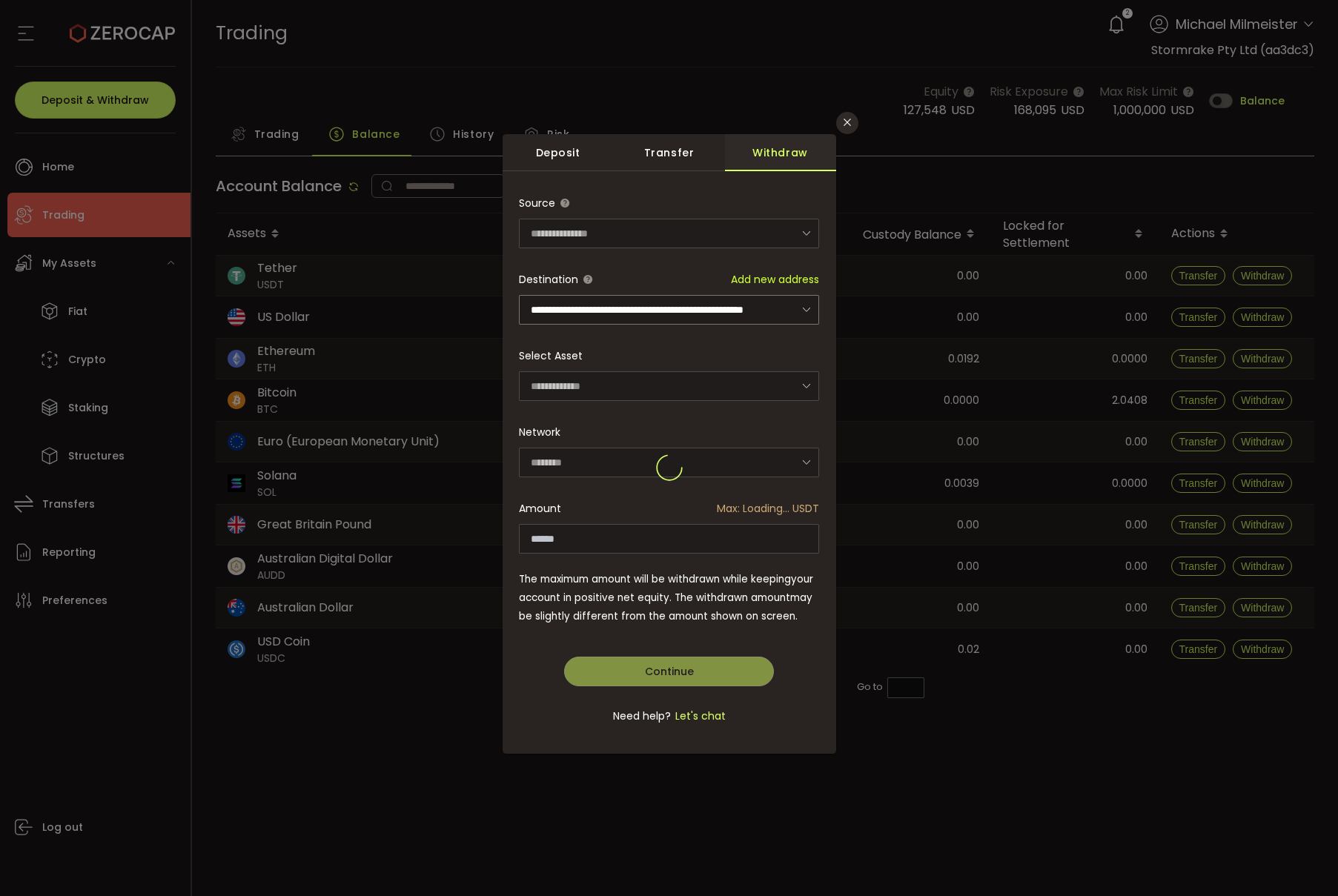 type on "**********" 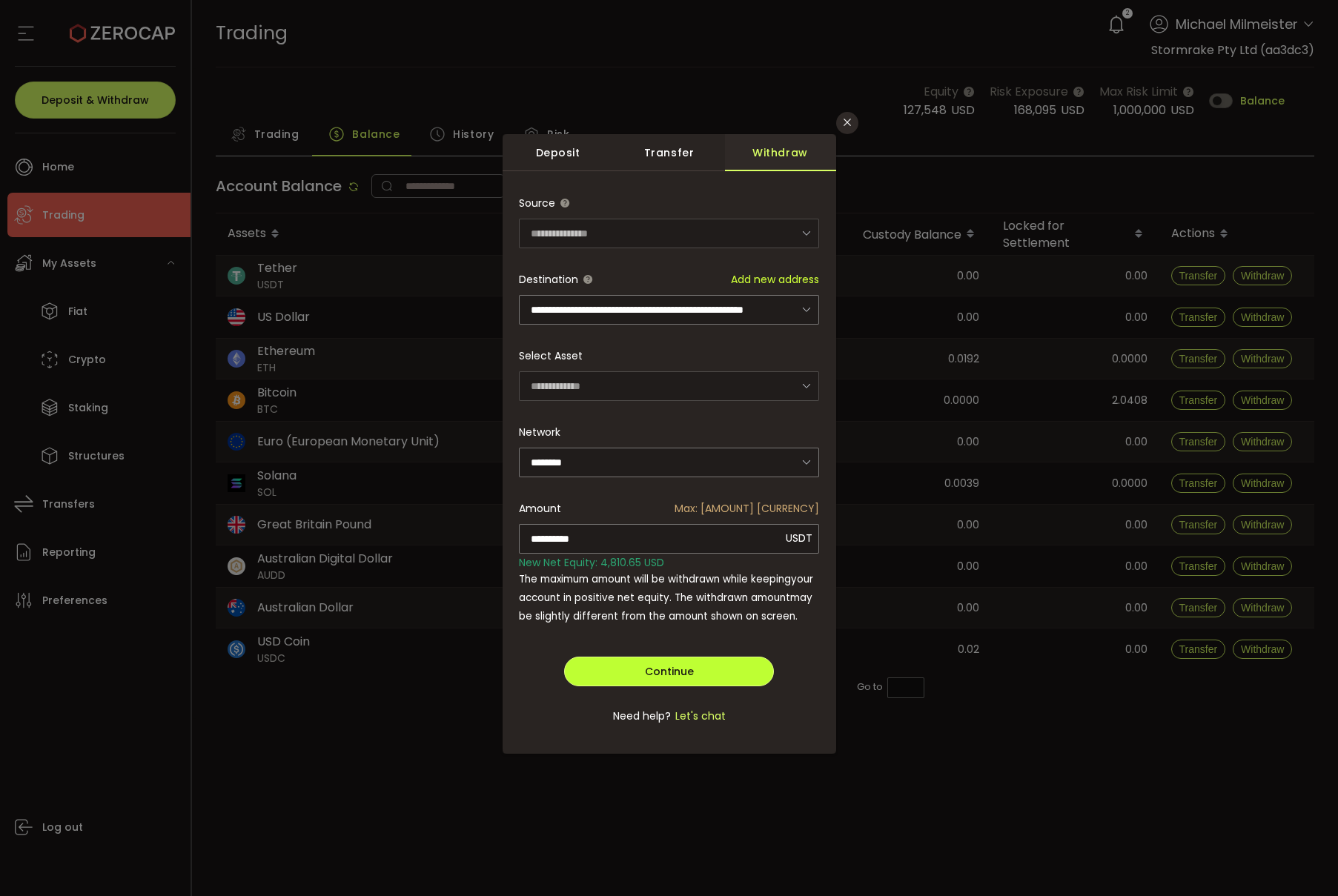 click on "Continue" at bounding box center [669, 671] 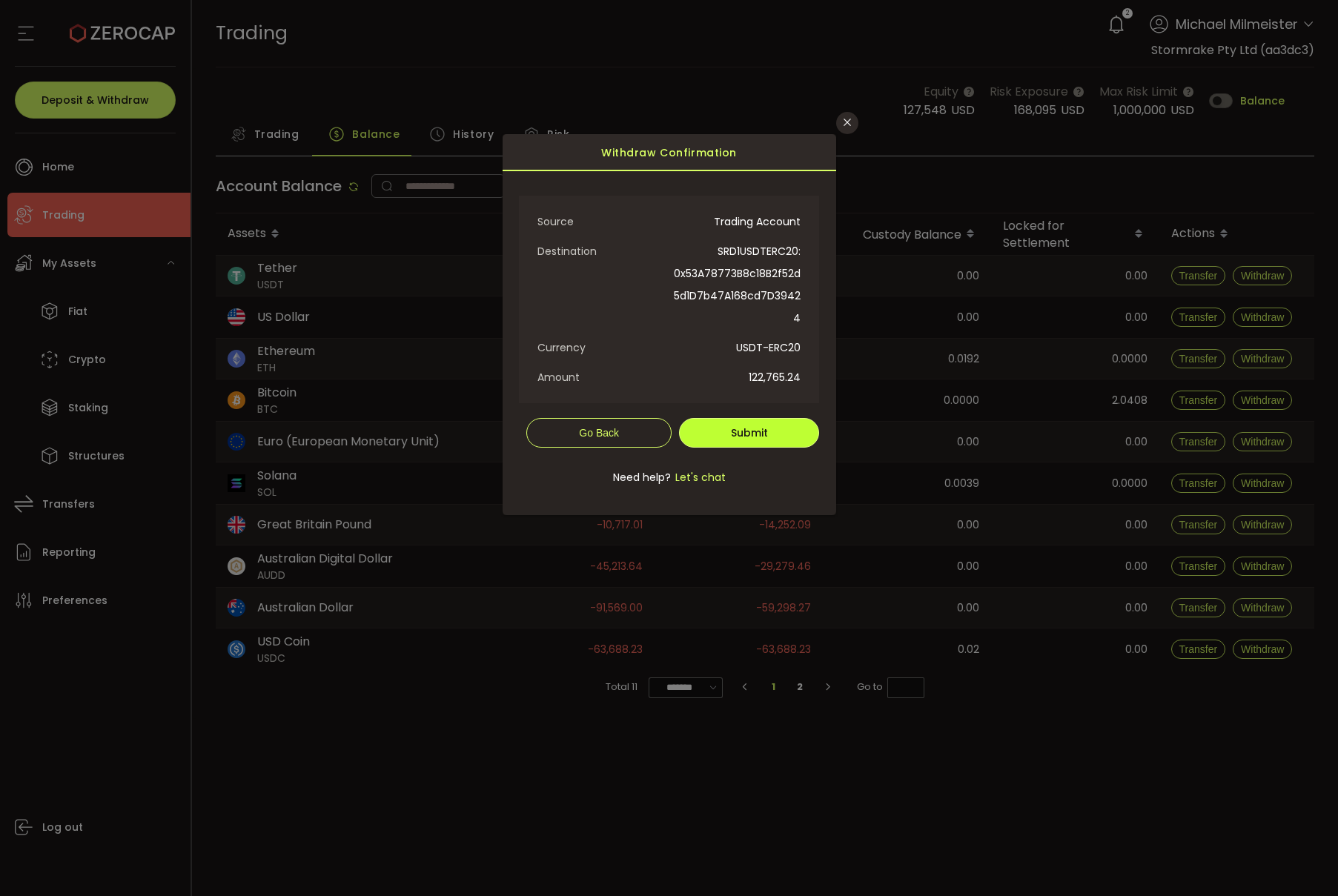 click on "Submit" at bounding box center (749, 433) 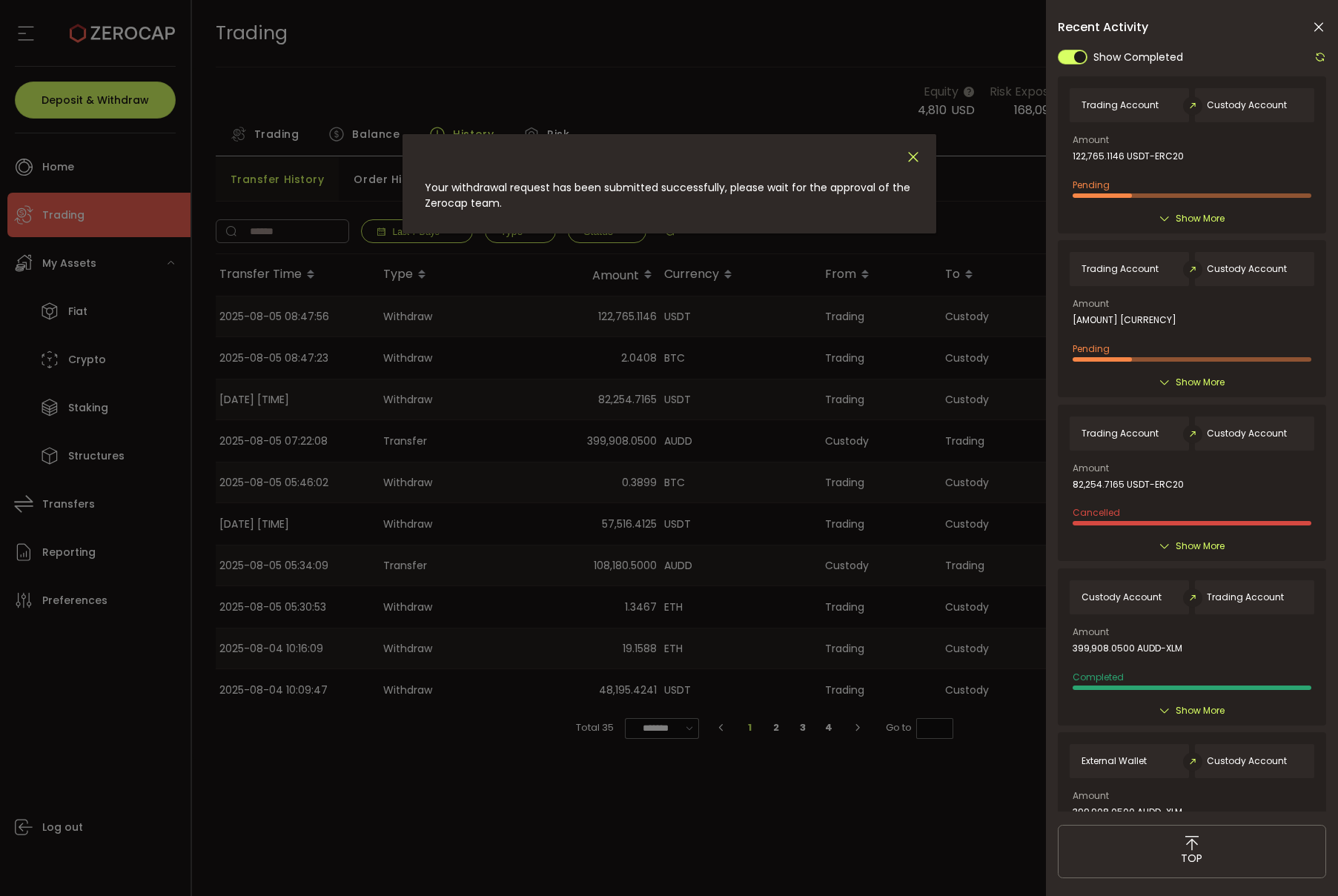 click at bounding box center [913, 157] 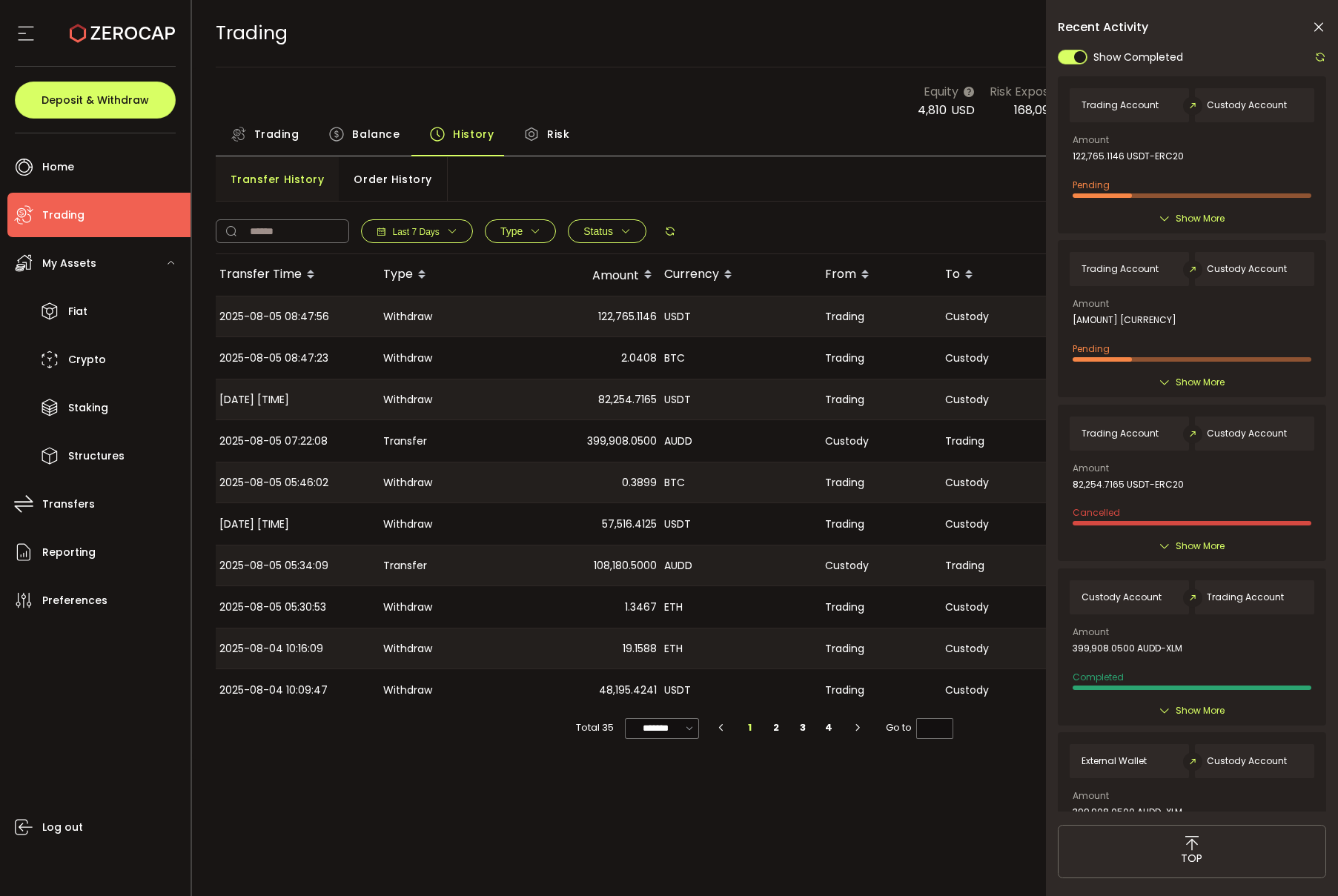 click at bounding box center [1319, 27] 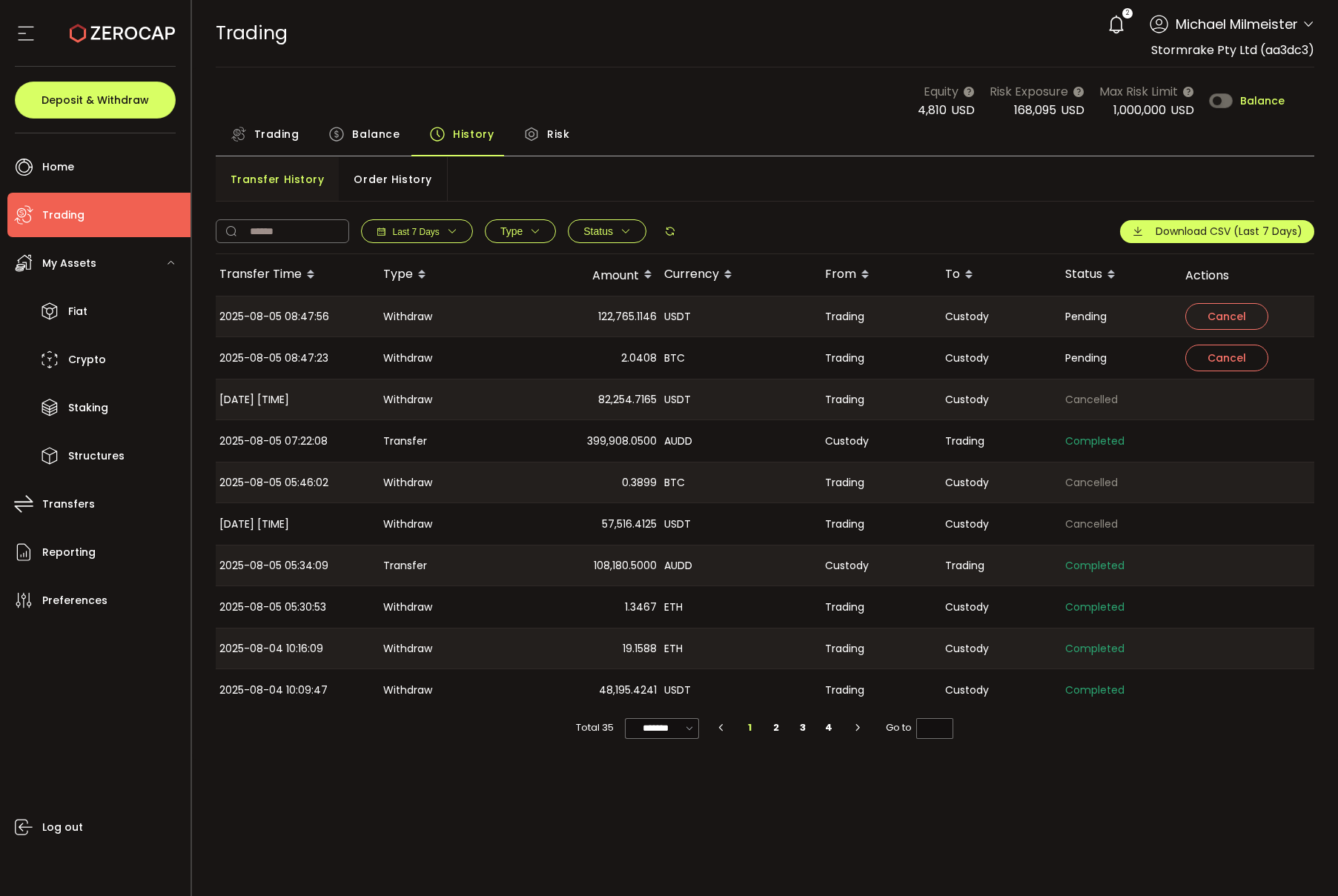 click on "Balance" at bounding box center (376, 134) 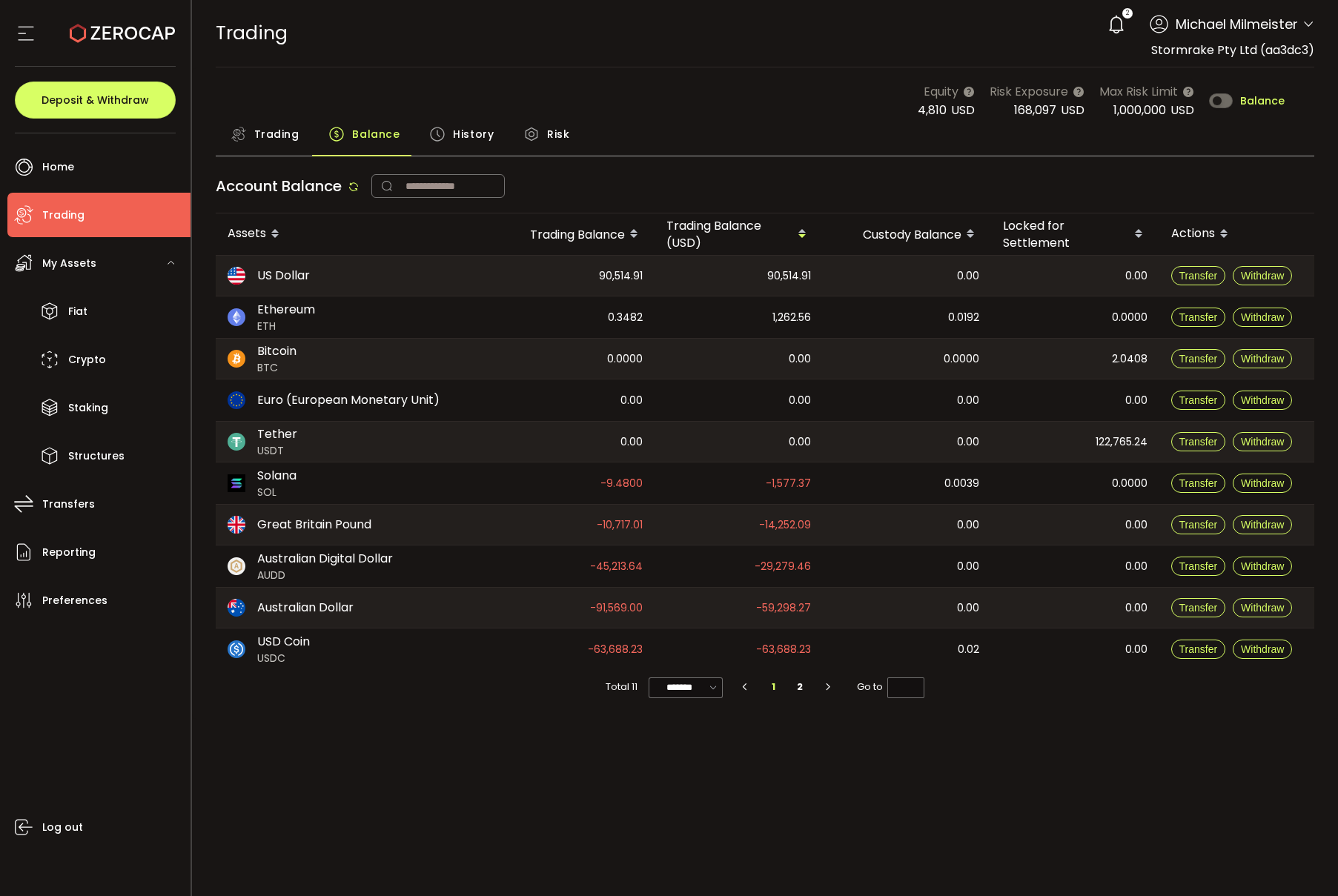 click on "PDF is being processed and will
download to your computer TRADING Buy Power  [AMOUNT] [CURRENCY]
USD
Trading
Trading
Your verification is pending
2 [PERSON] Account Stormrake Pty Ltd (aa3dc3) Preferences Reporting Help Log out
Stormrake Pty Ltd (aa3dc3)
Equity
[AMOUNT]
USD Risk Exposure
[AMOUNT]
USD Max Risk Limit
[AMOUNT]
USD Balance Trading Balance History Risk ETH / USDT [AMOUNT]   .31SELL 21.50 BPS [AMOUNT]  .11 BUY Size Max ETH USDT Order Type *** FOK USDC / AUD [AMOUNT]    SELL 16.14 BPS [AMOUNT]   BUY Size Max USDC AUD Order Type *** FOK USDC / USD [AMOUNT]    SELL 9.00 BPS [AMOUNT]   BUY Size Max USDC USD Order Type *** FOK ETH / BTC [AMOUNT]    SELL 28.36 BPS [AMOUNT]   BUY Size Max ETH BTC Order Type *** FOK BTC / USDT [AMOUNT]   .67 SELL 20.52 BPS" at bounding box center (765, 448) 